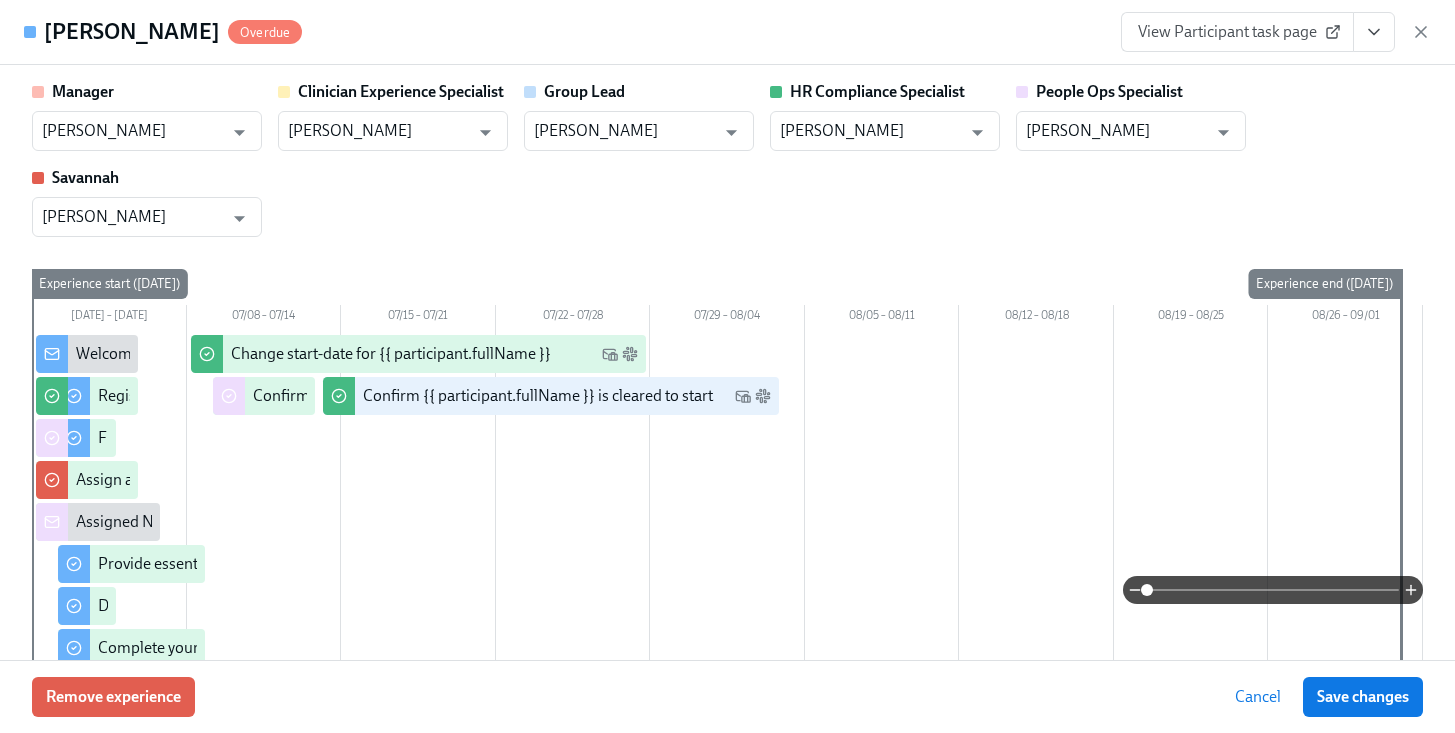 scroll, scrollTop: 258, scrollLeft: 0, axis: vertical 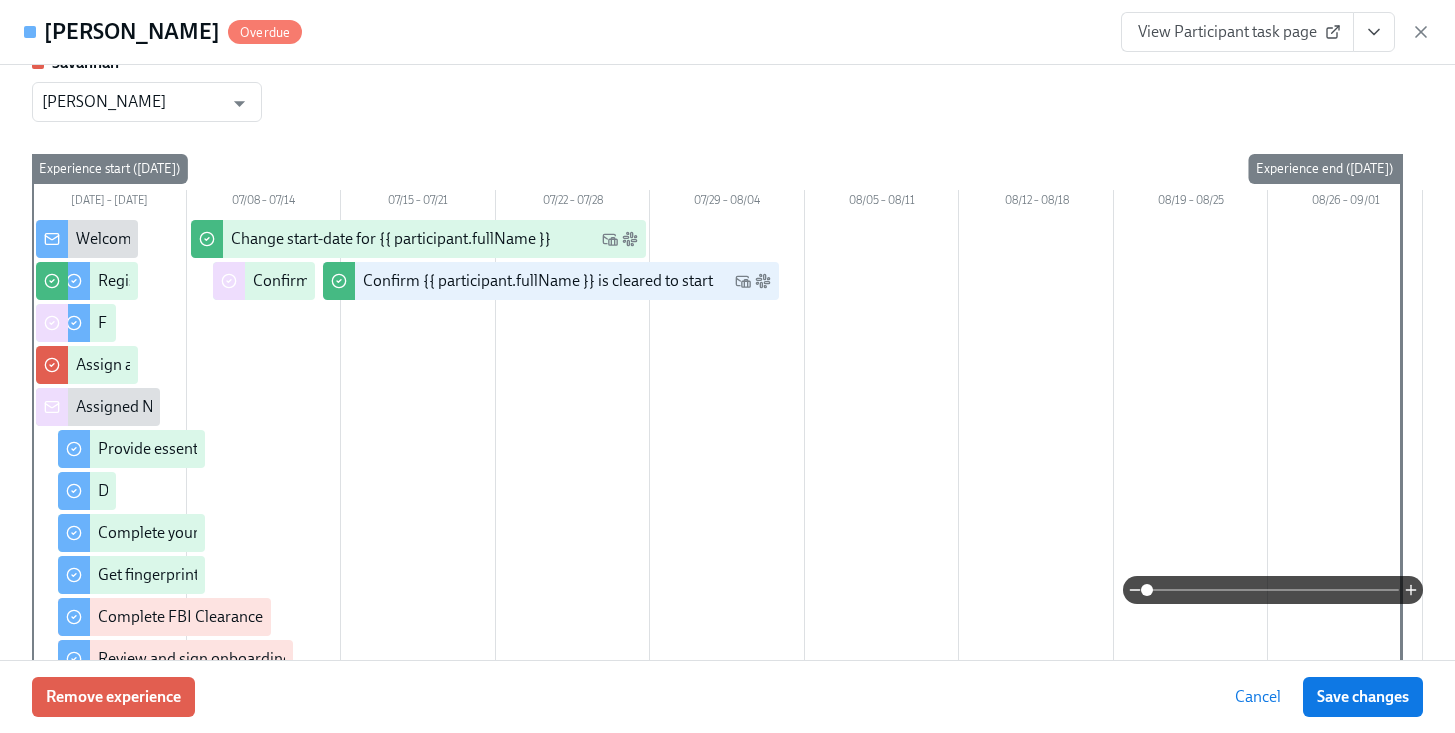 click on "Letha Francis Overdue View Participant task page" at bounding box center [727, 32] 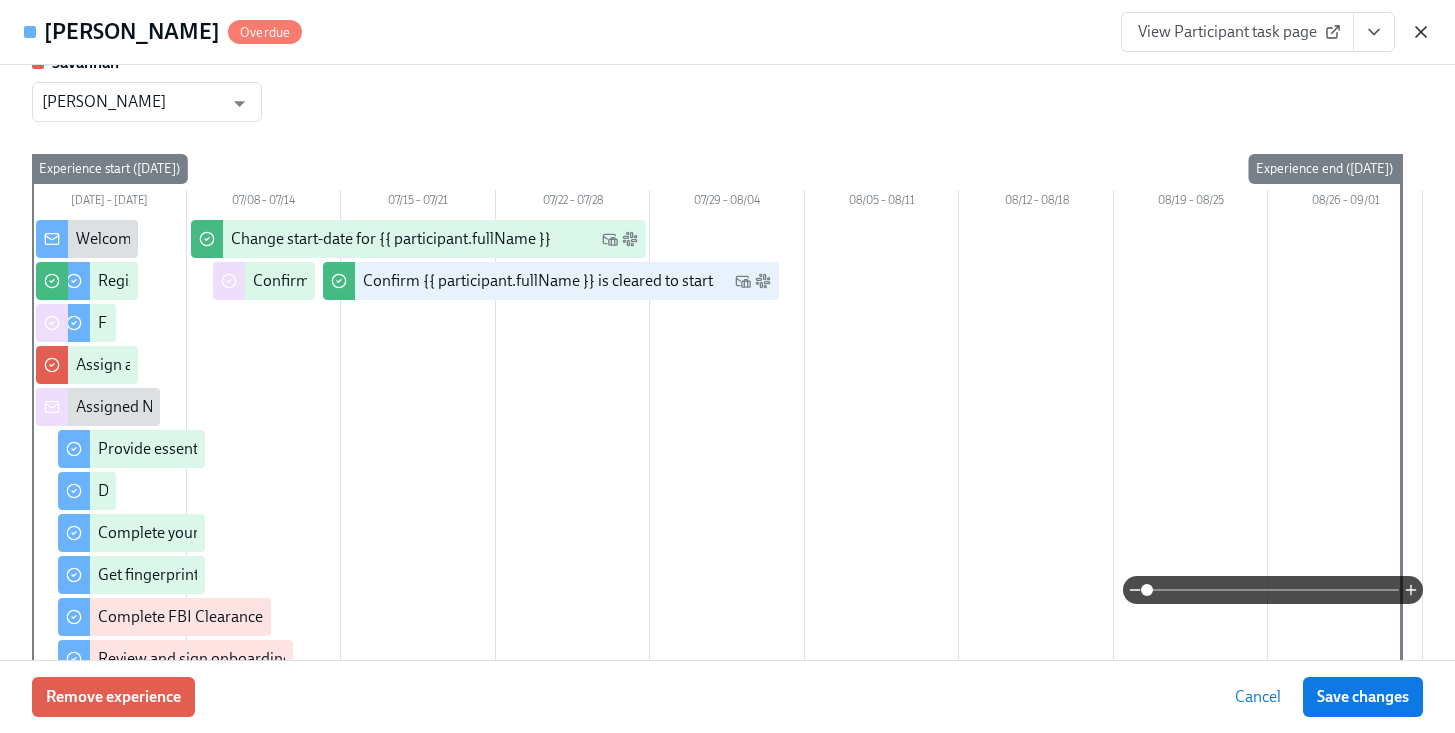 click 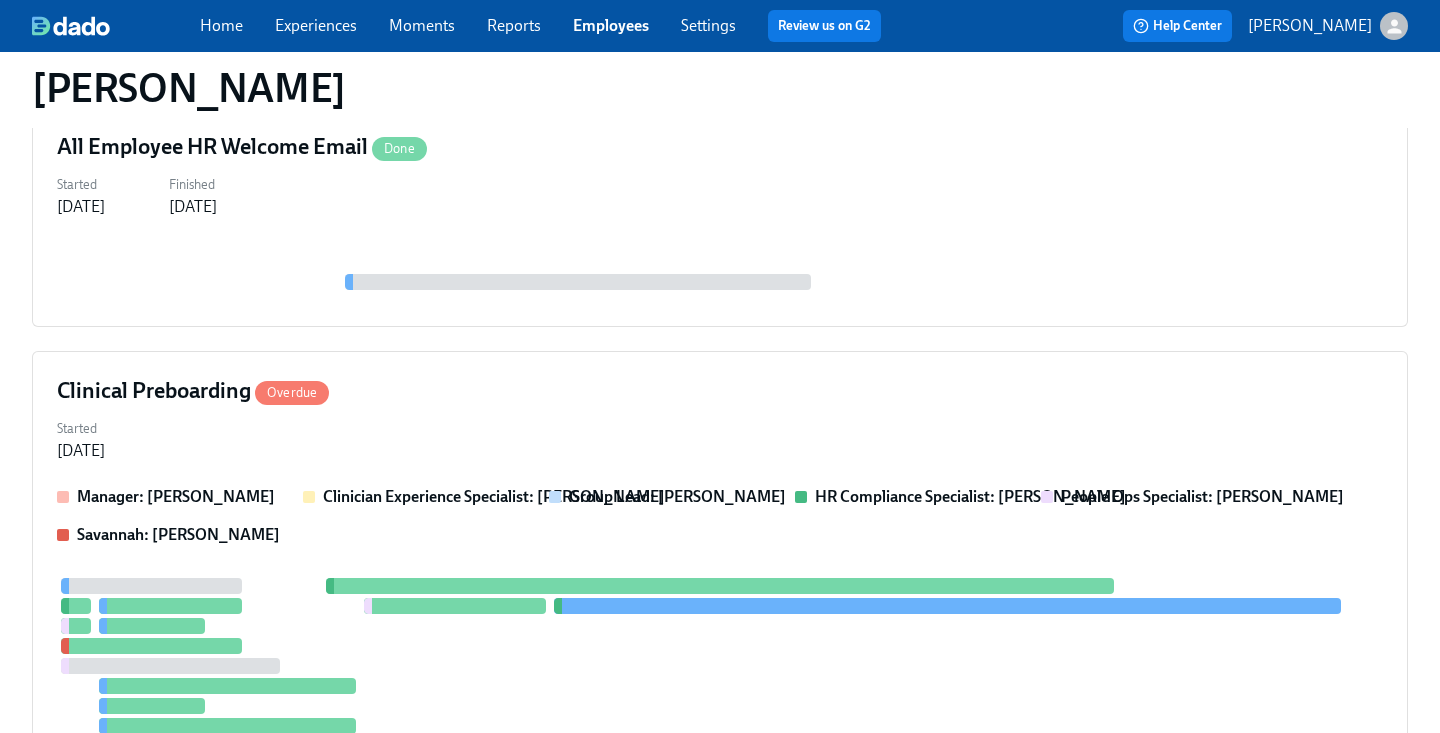 click on "Employees" at bounding box center [611, 25] 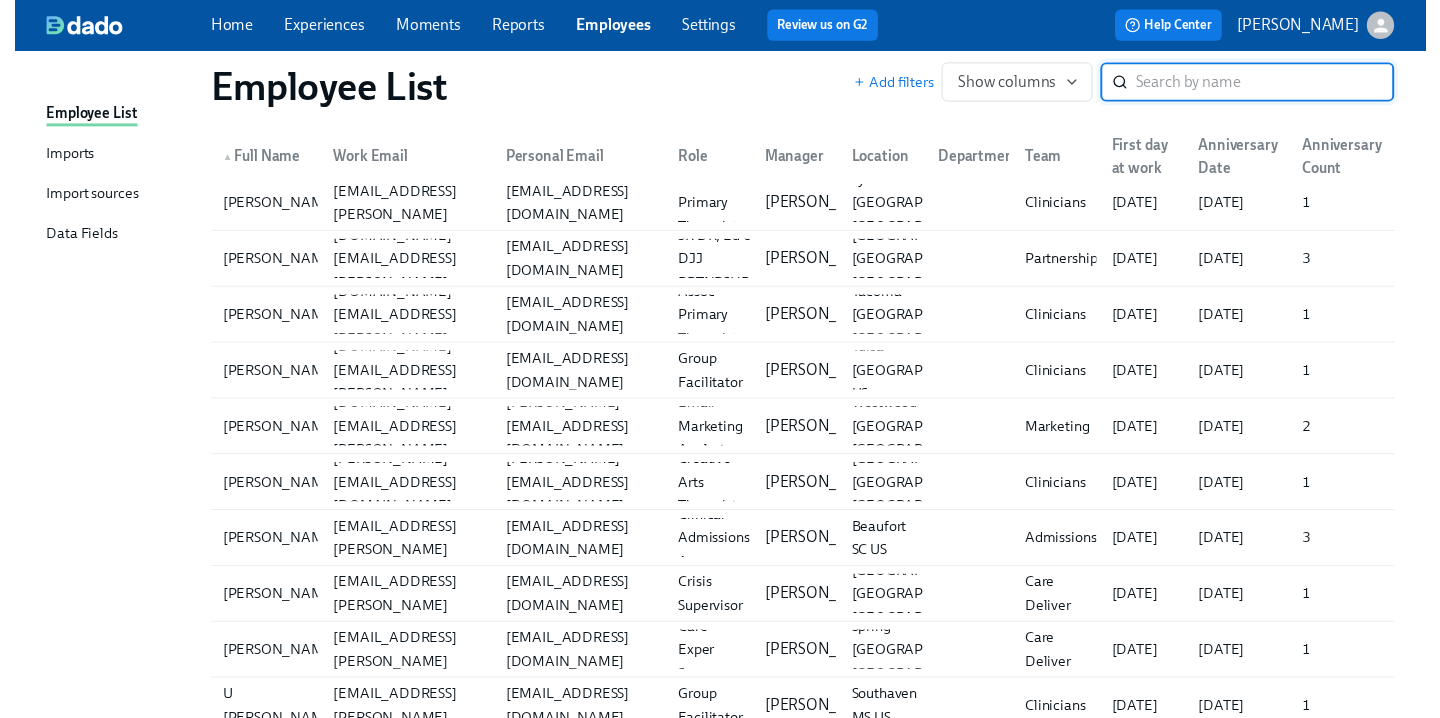 scroll, scrollTop: 0, scrollLeft: 0, axis: both 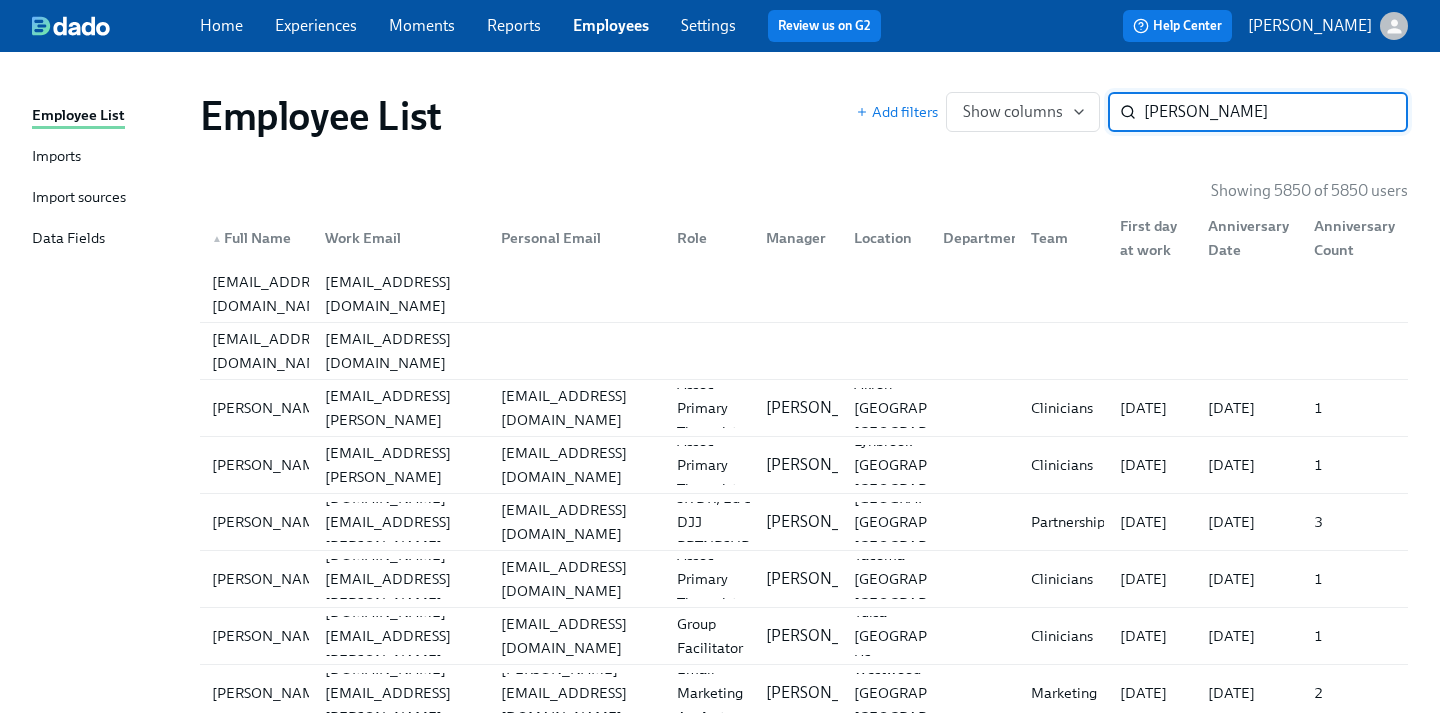 type on "connor" 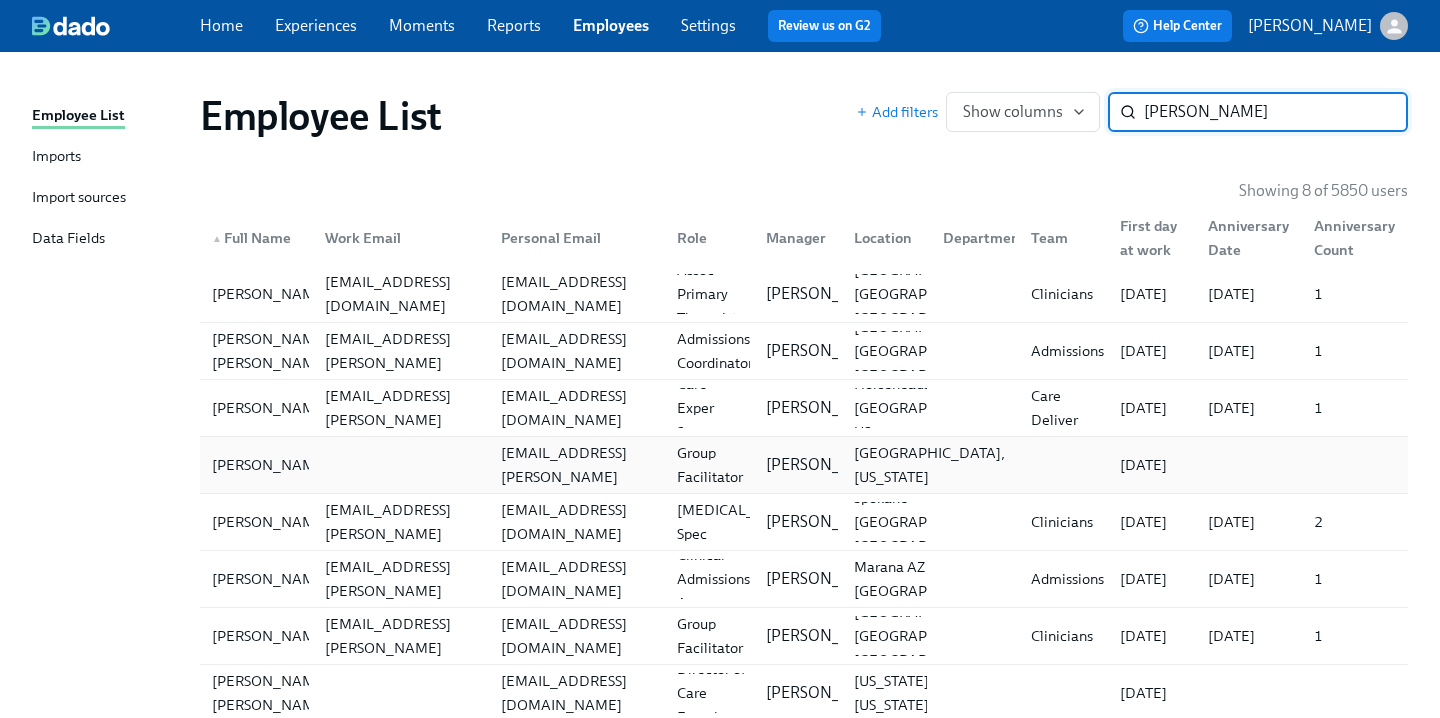 scroll, scrollTop: 51, scrollLeft: 0, axis: vertical 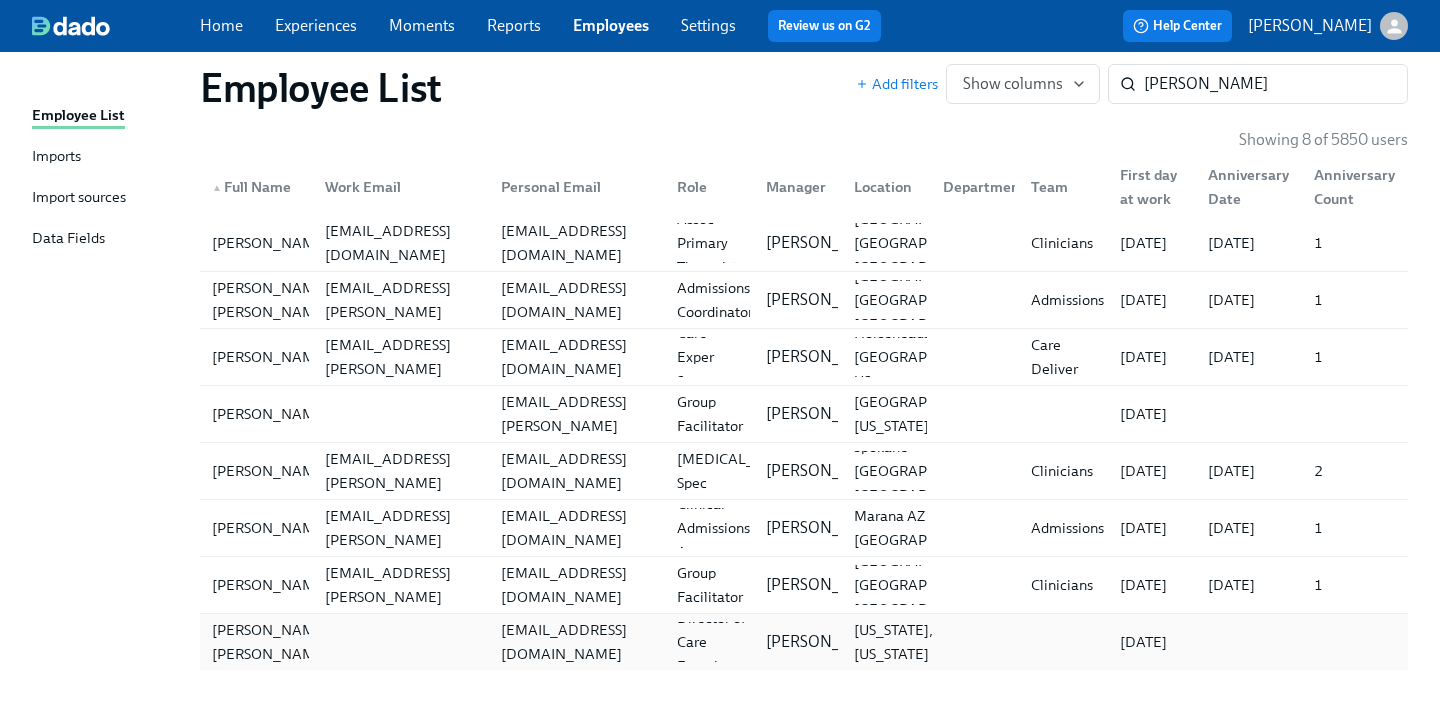 click on "New York, New York" at bounding box center (893, 642) 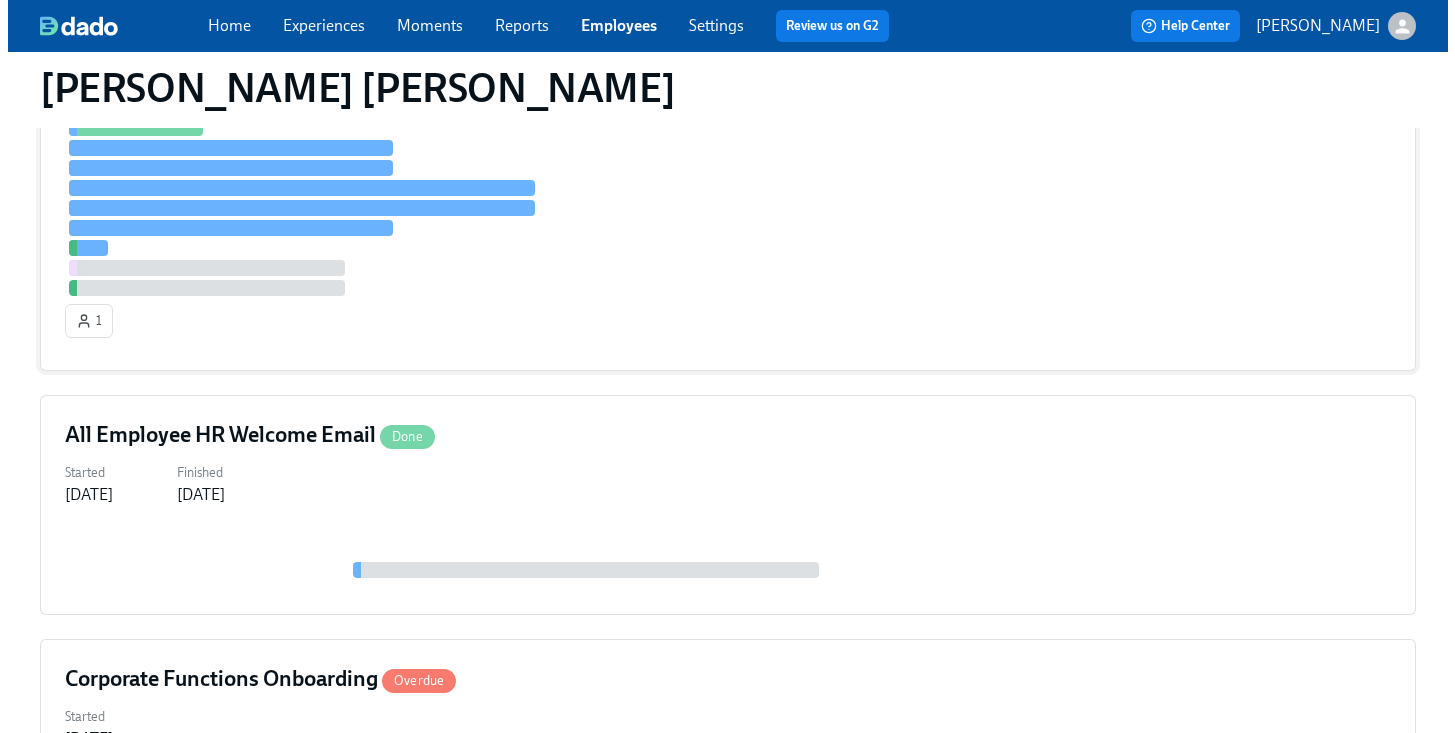 scroll, scrollTop: 417, scrollLeft: 0, axis: vertical 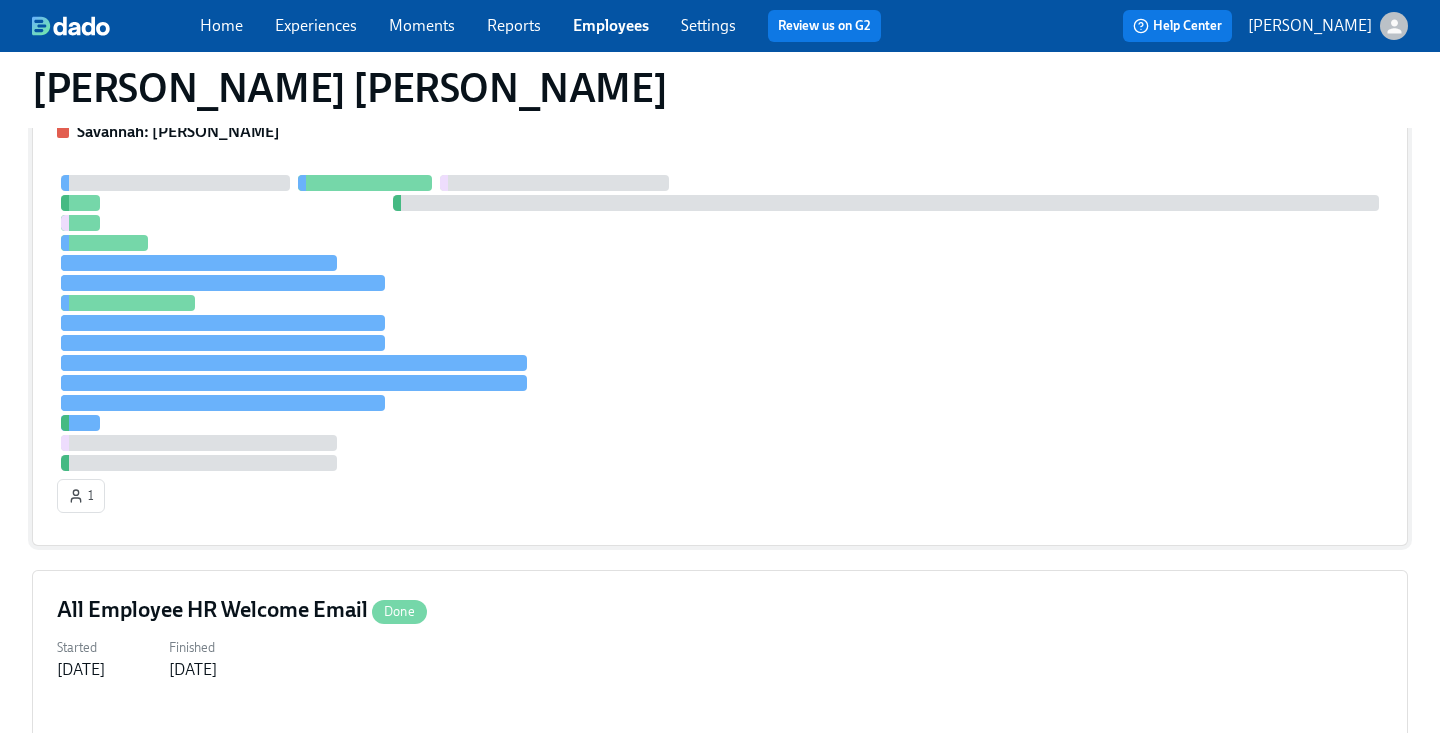 click at bounding box center (720, 323) 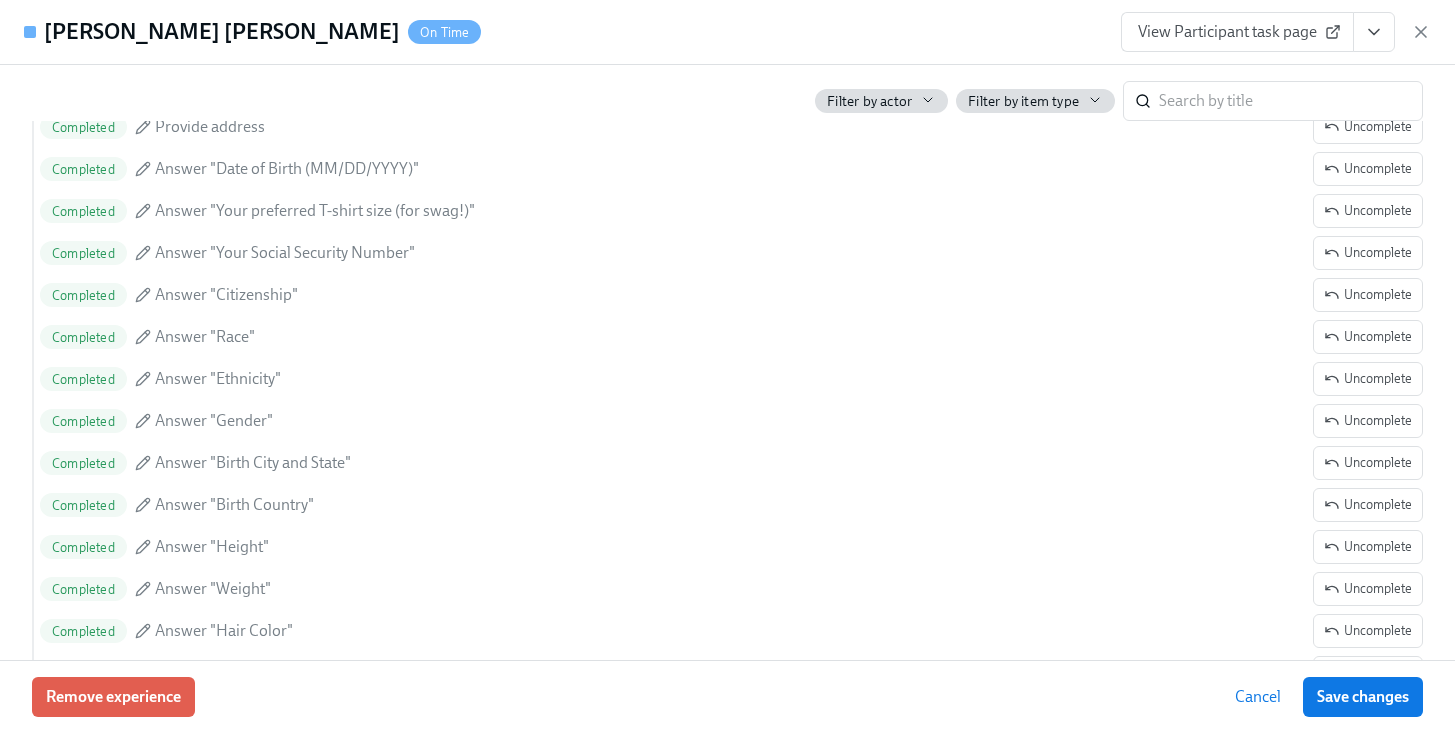 scroll, scrollTop: 1768, scrollLeft: 0, axis: vertical 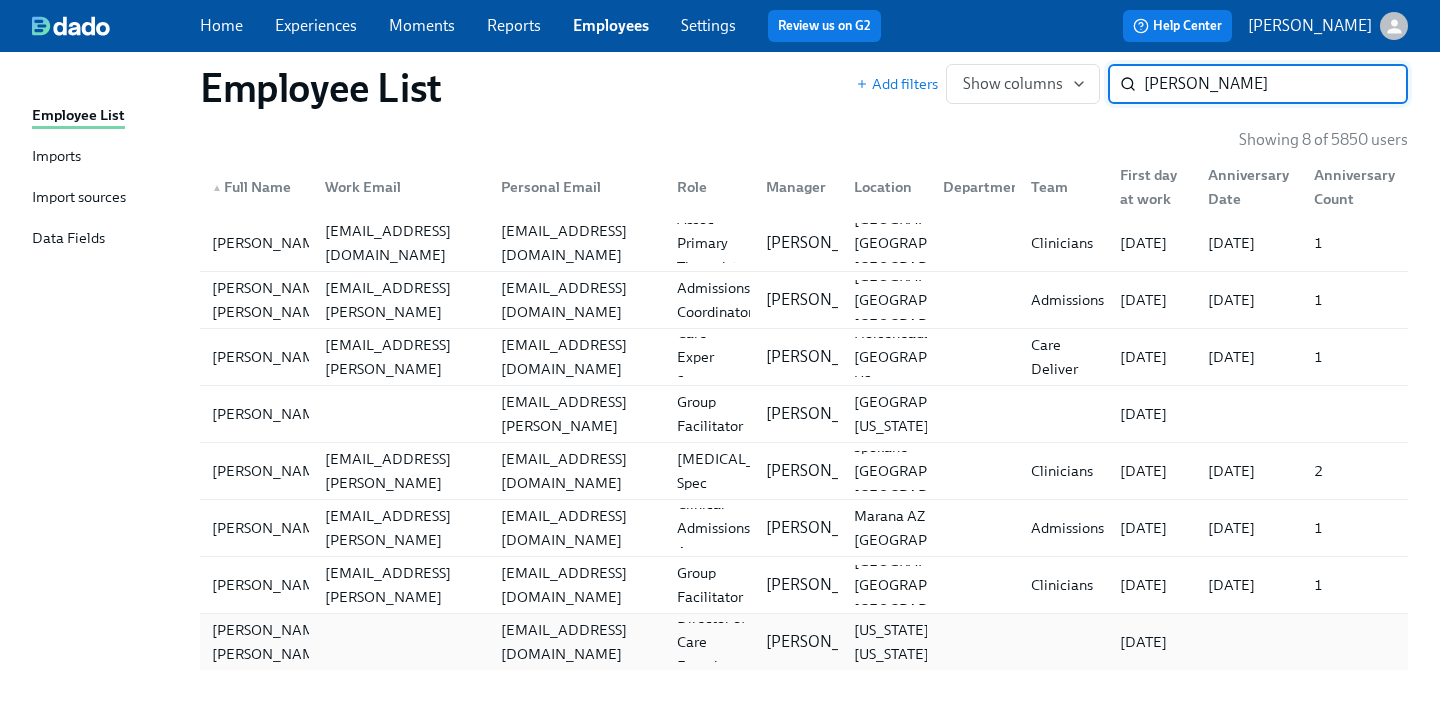 click on "connor.obrien987@gmail.com" at bounding box center [577, 642] 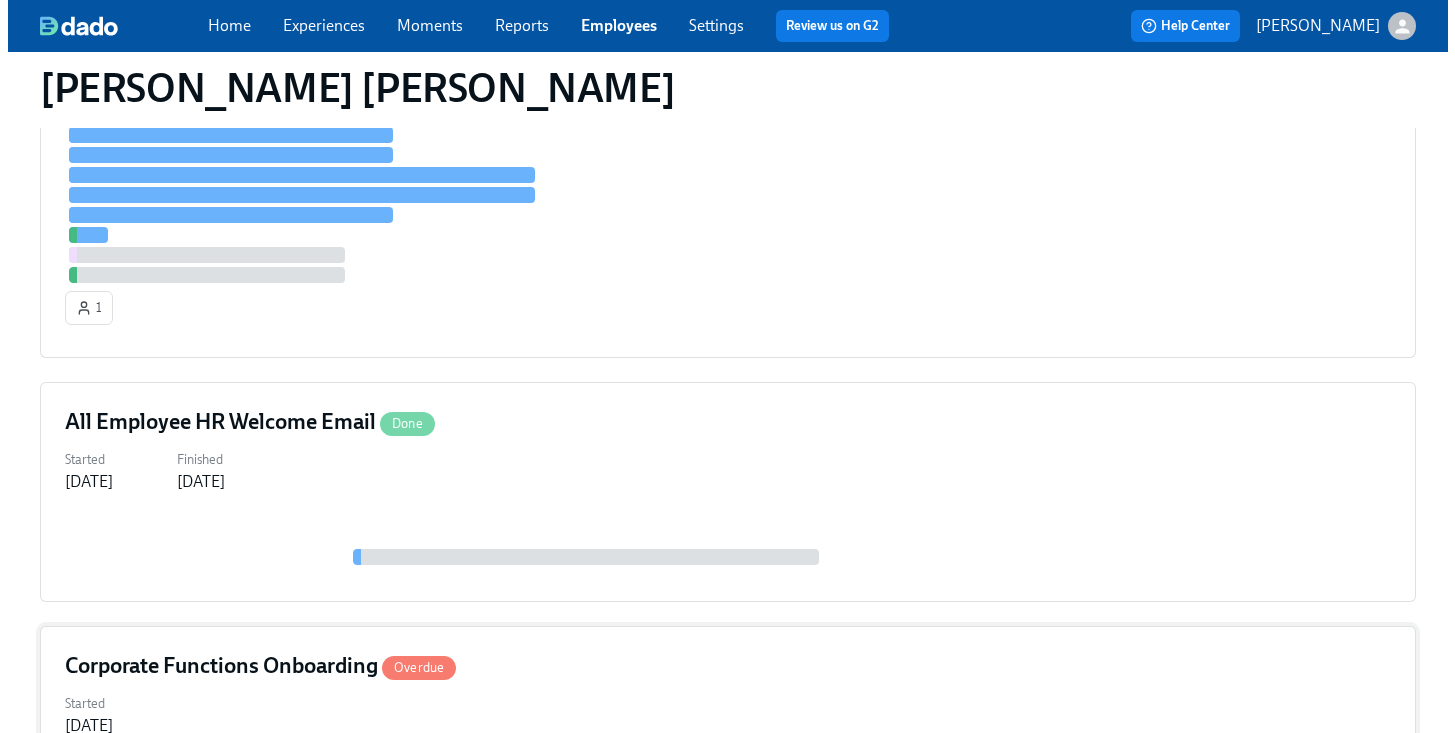 scroll, scrollTop: 555, scrollLeft: 0, axis: vertical 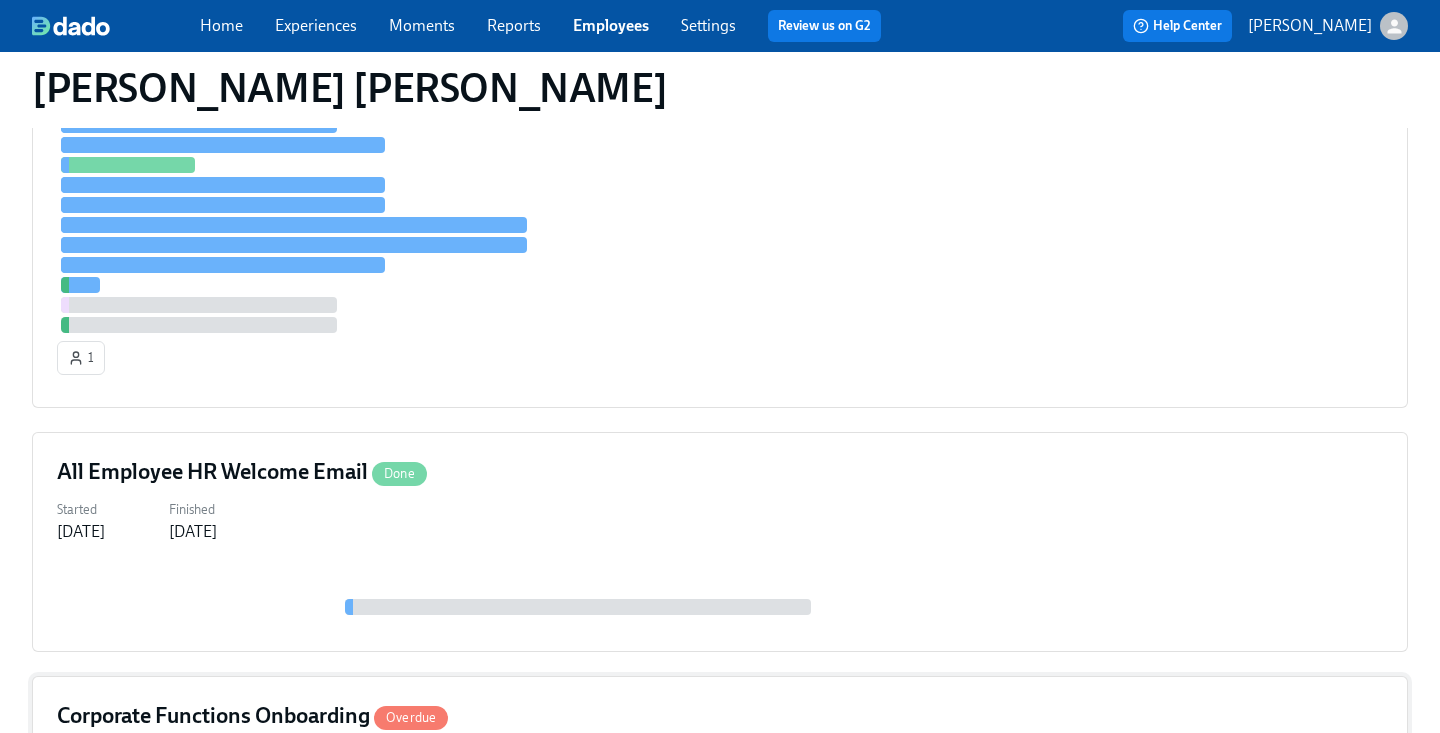click at bounding box center (720, 185) 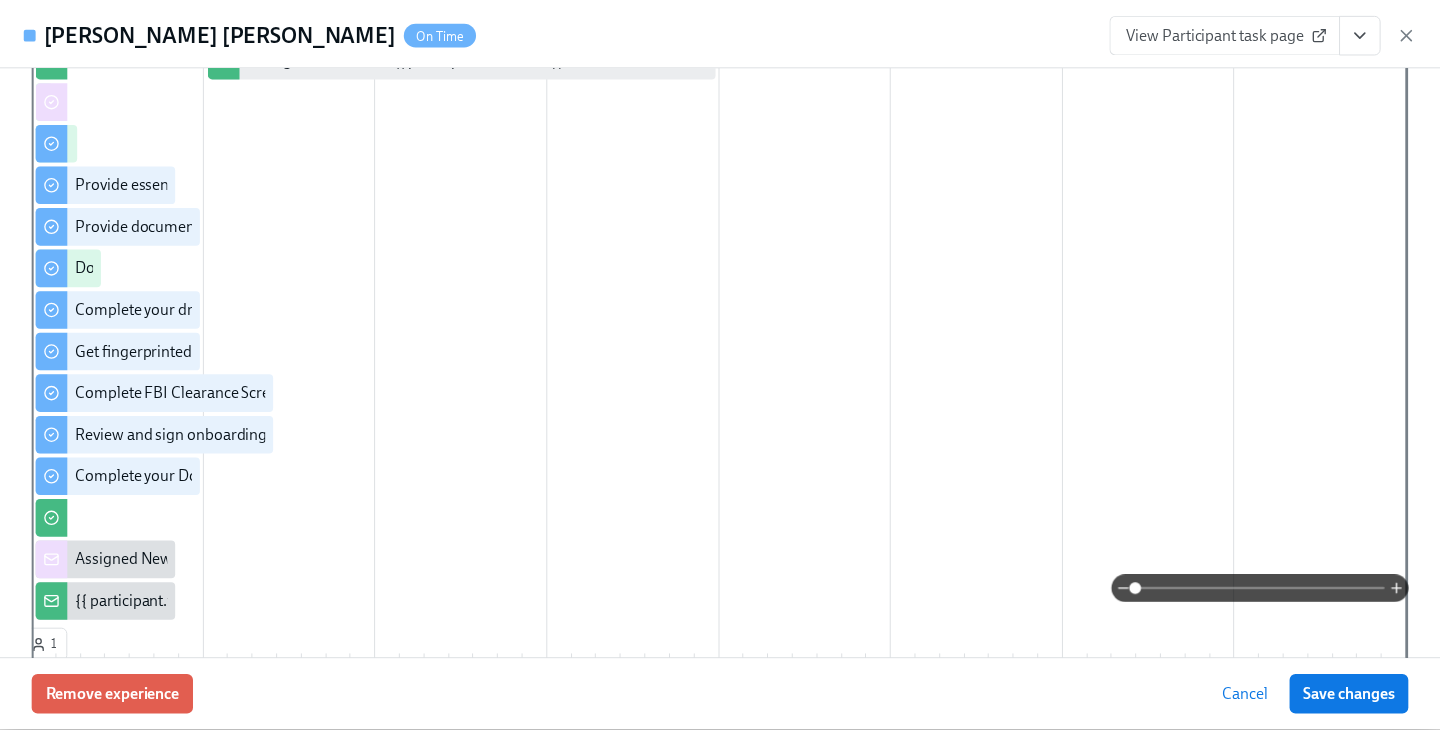 scroll, scrollTop: 274, scrollLeft: 0, axis: vertical 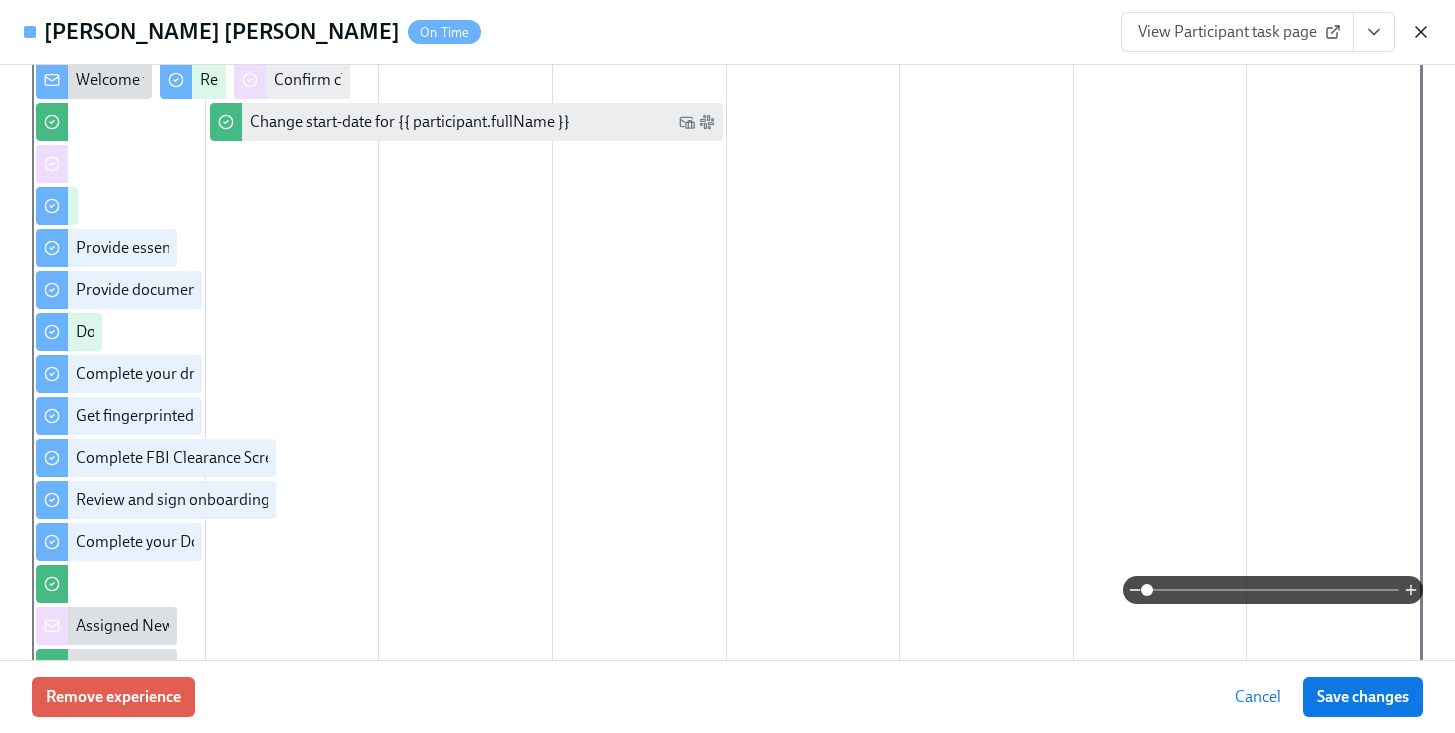 click 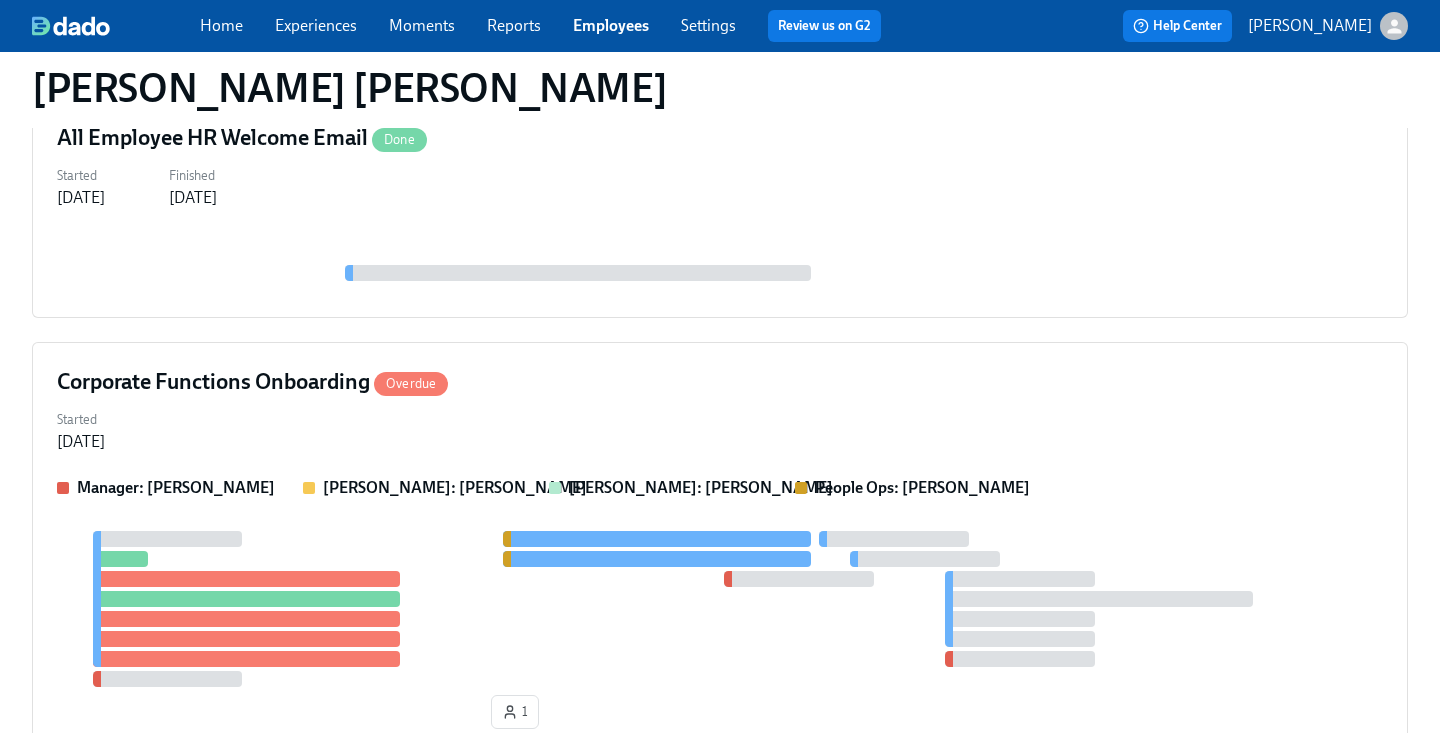 scroll, scrollTop: 956, scrollLeft: 0, axis: vertical 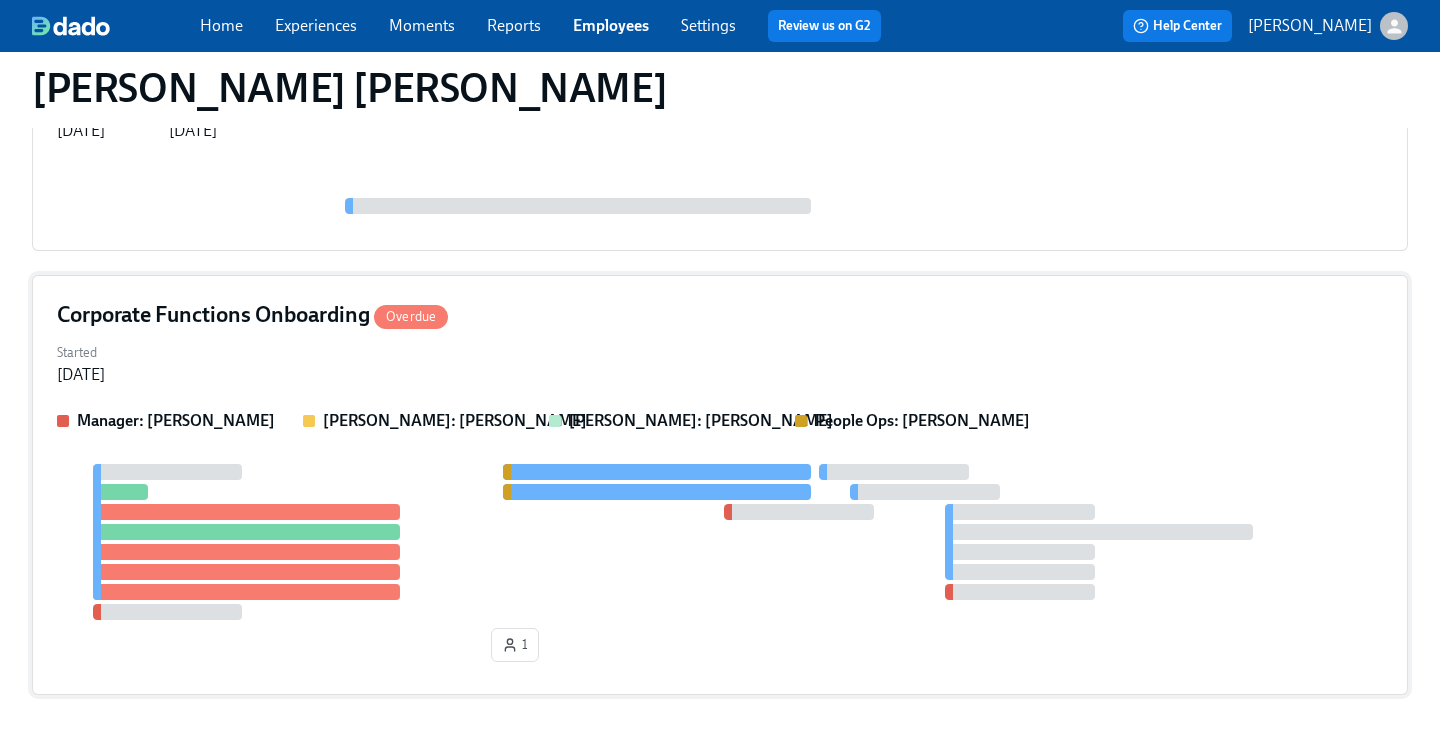 click on "Started Jul 14, 2025" at bounding box center [720, 362] 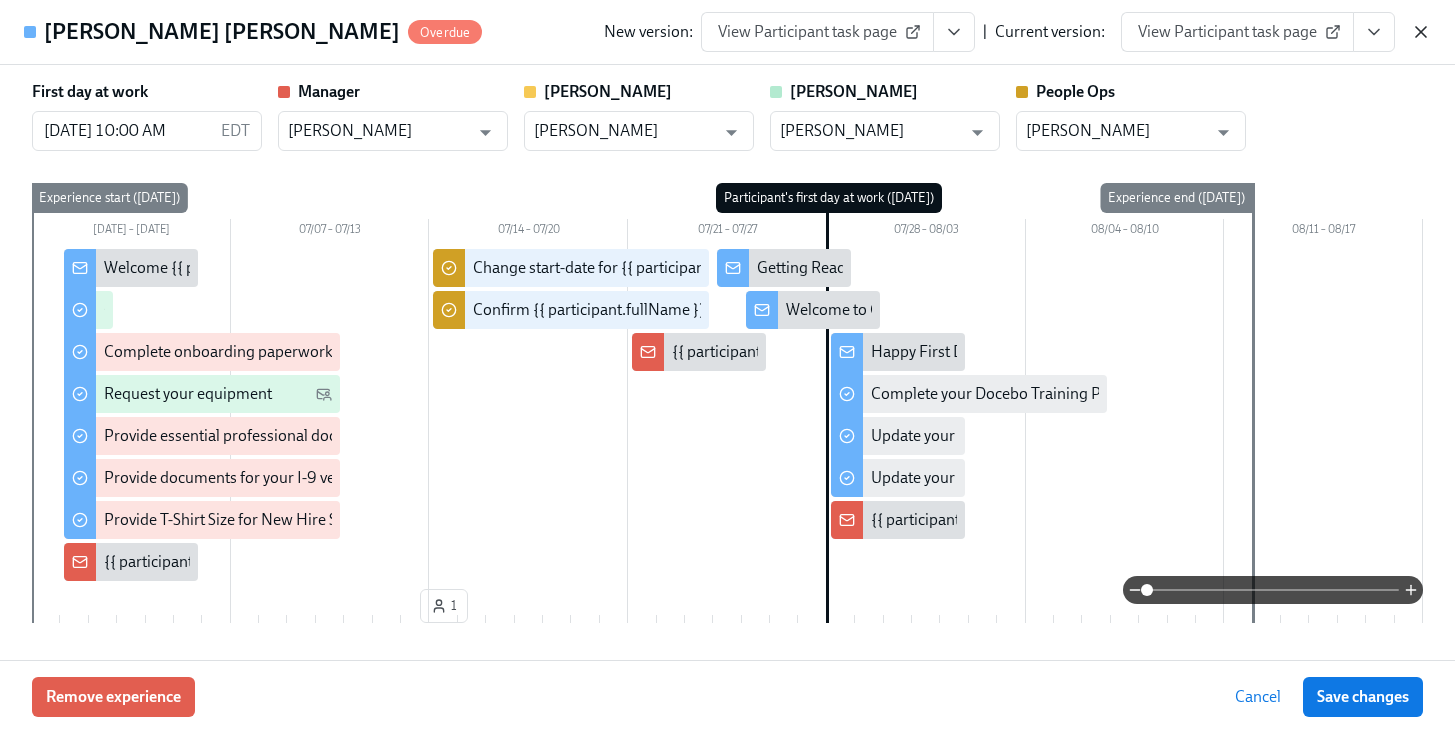 click 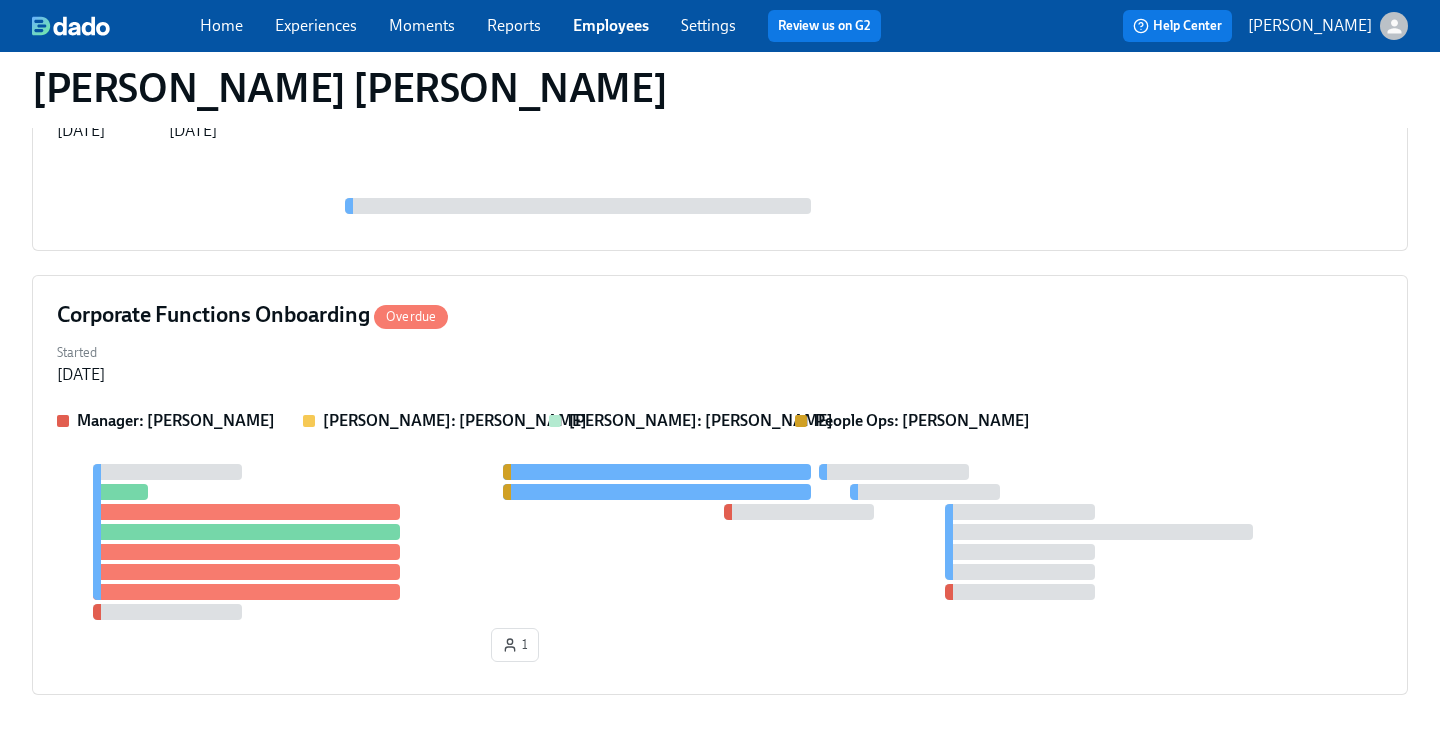click on "Employees" at bounding box center [611, 25] 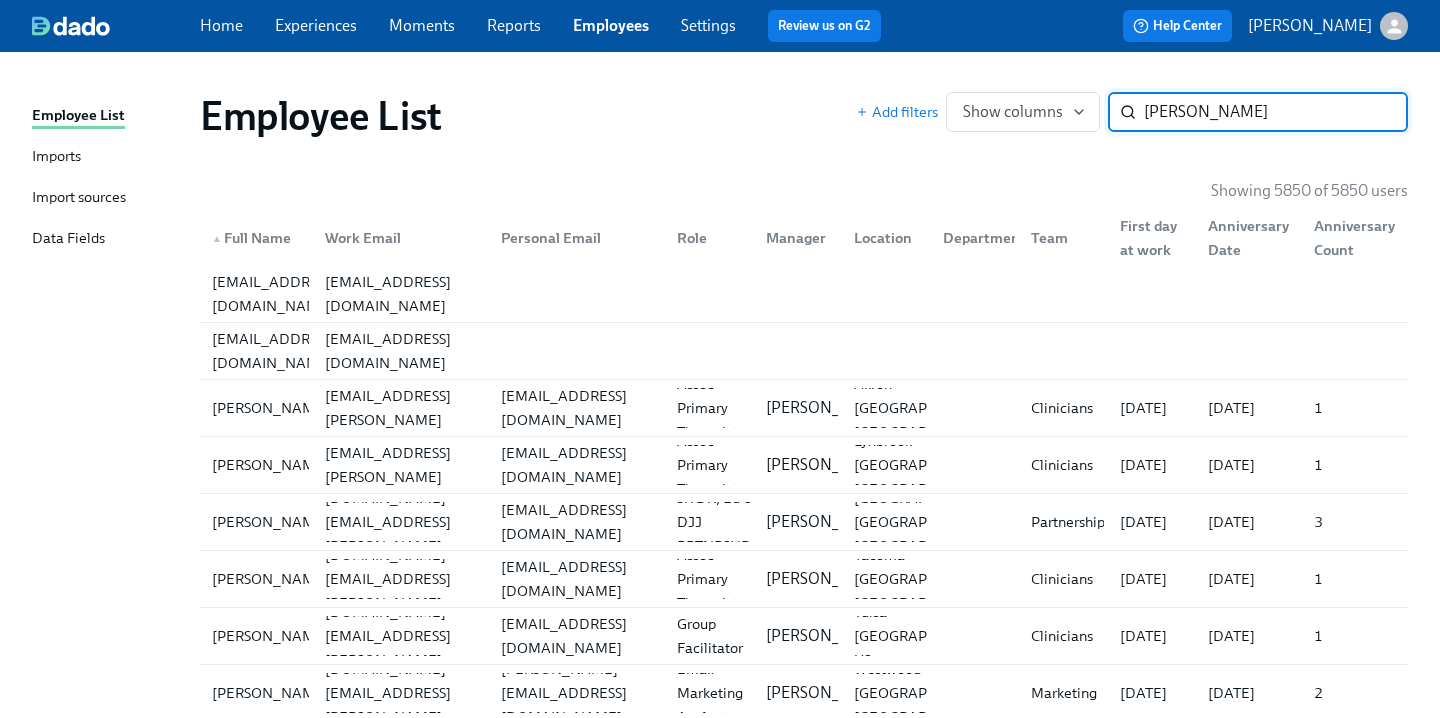 type on "opicka" 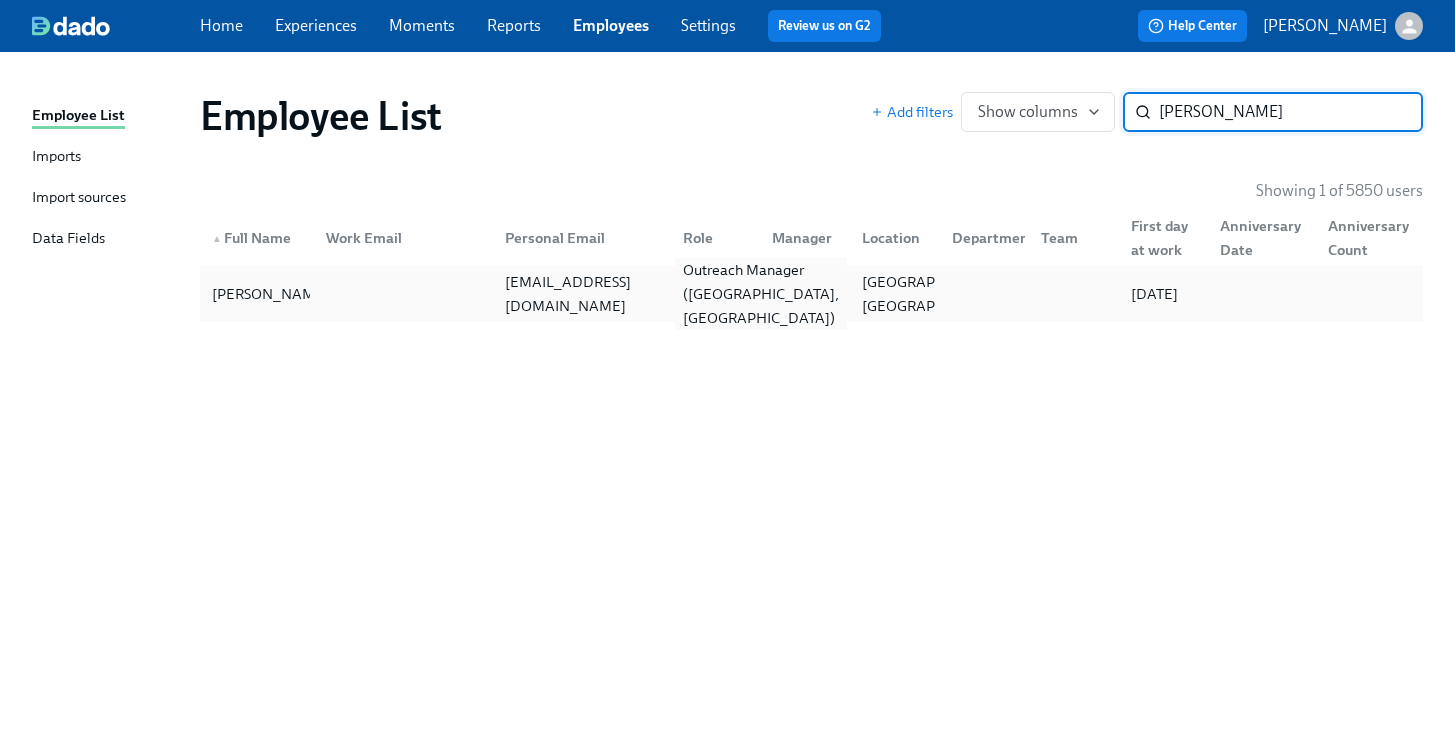 click on "Outreach Manager (VA, Richmond)" at bounding box center [761, 294] 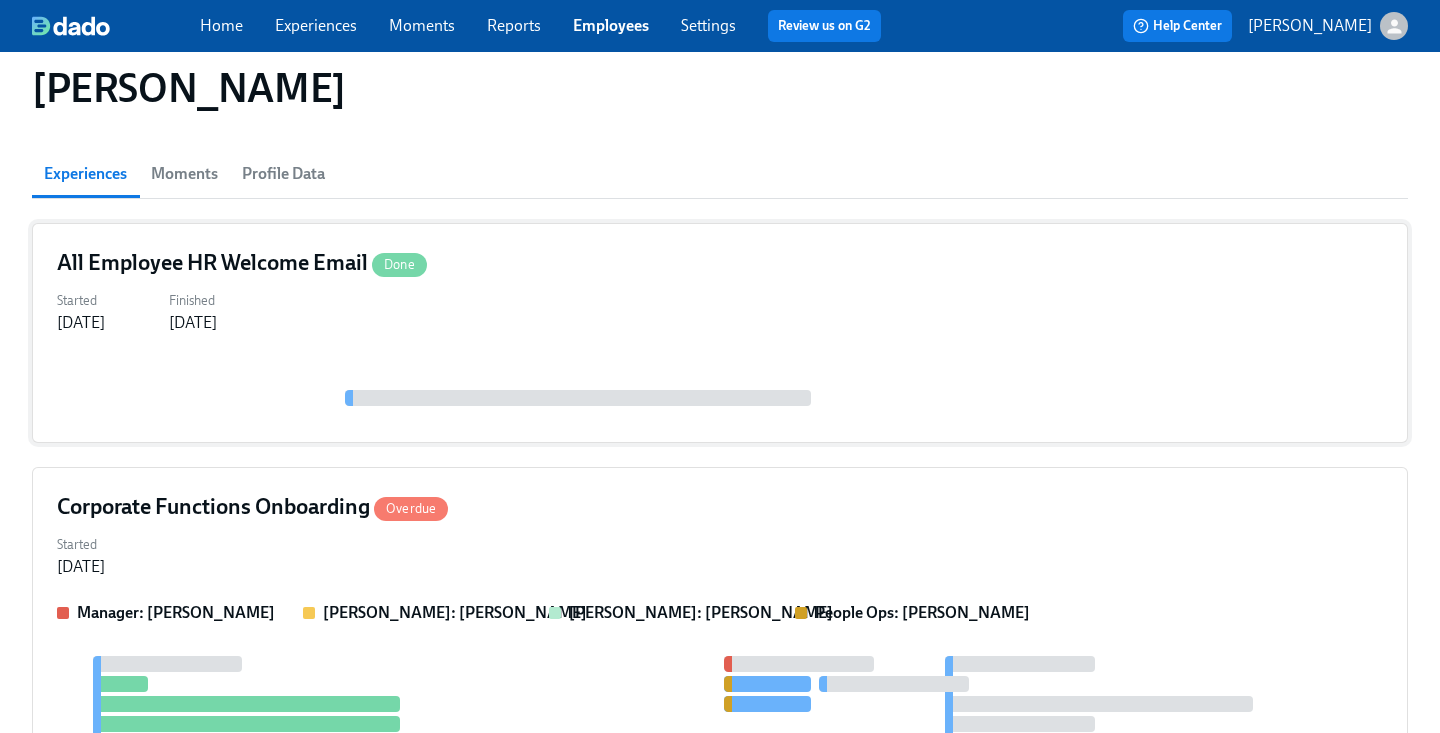scroll, scrollTop: 348, scrollLeft: 0, axis: vertical 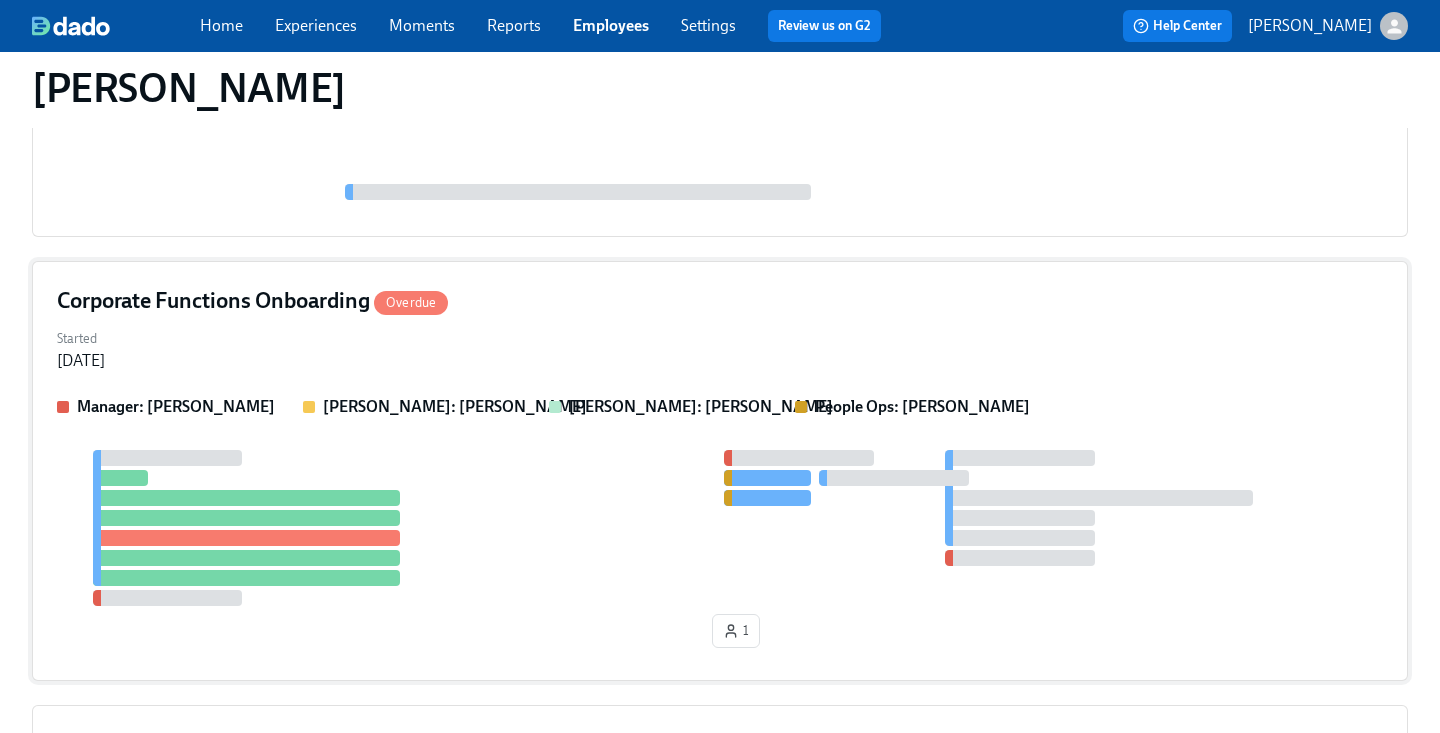 click on "Corporate Functions Onboarding   Overdue" at bounding box center (720, 301) 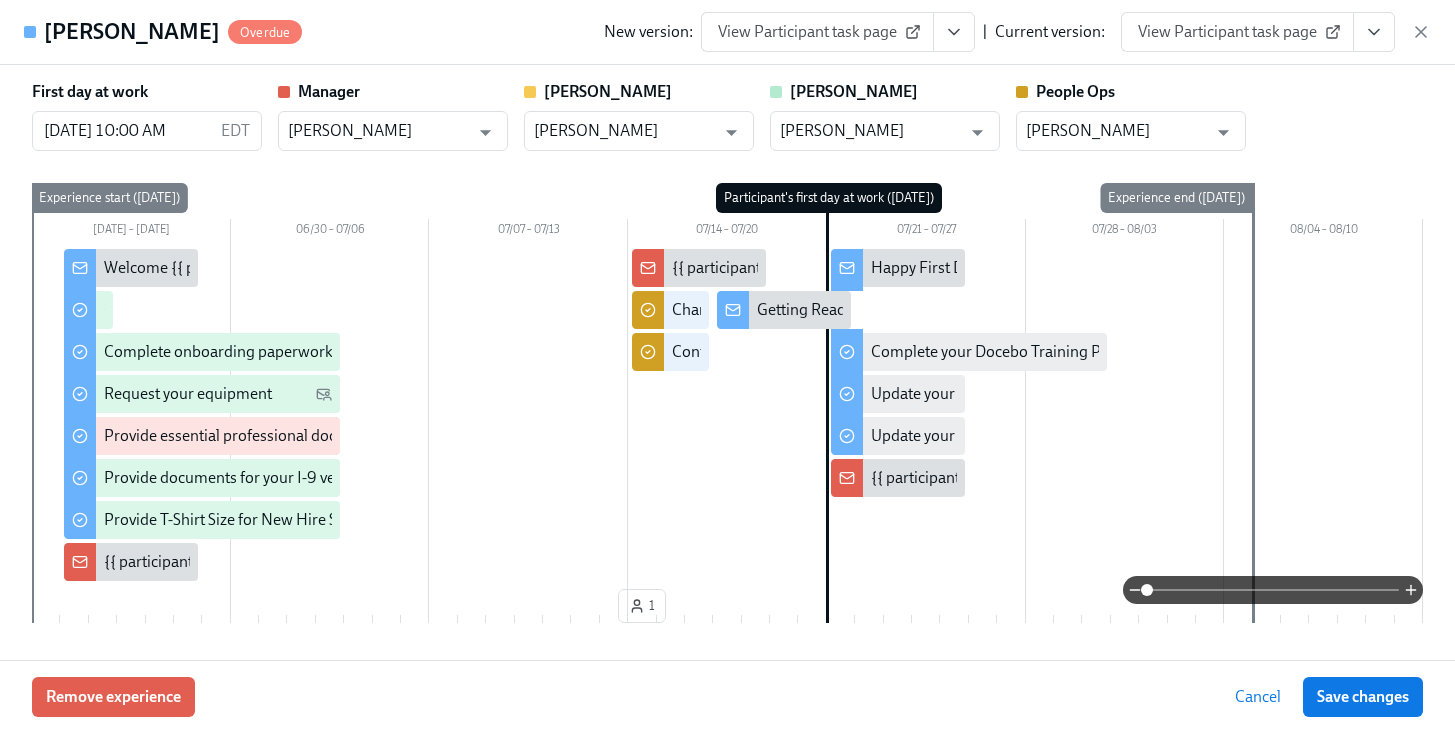 click 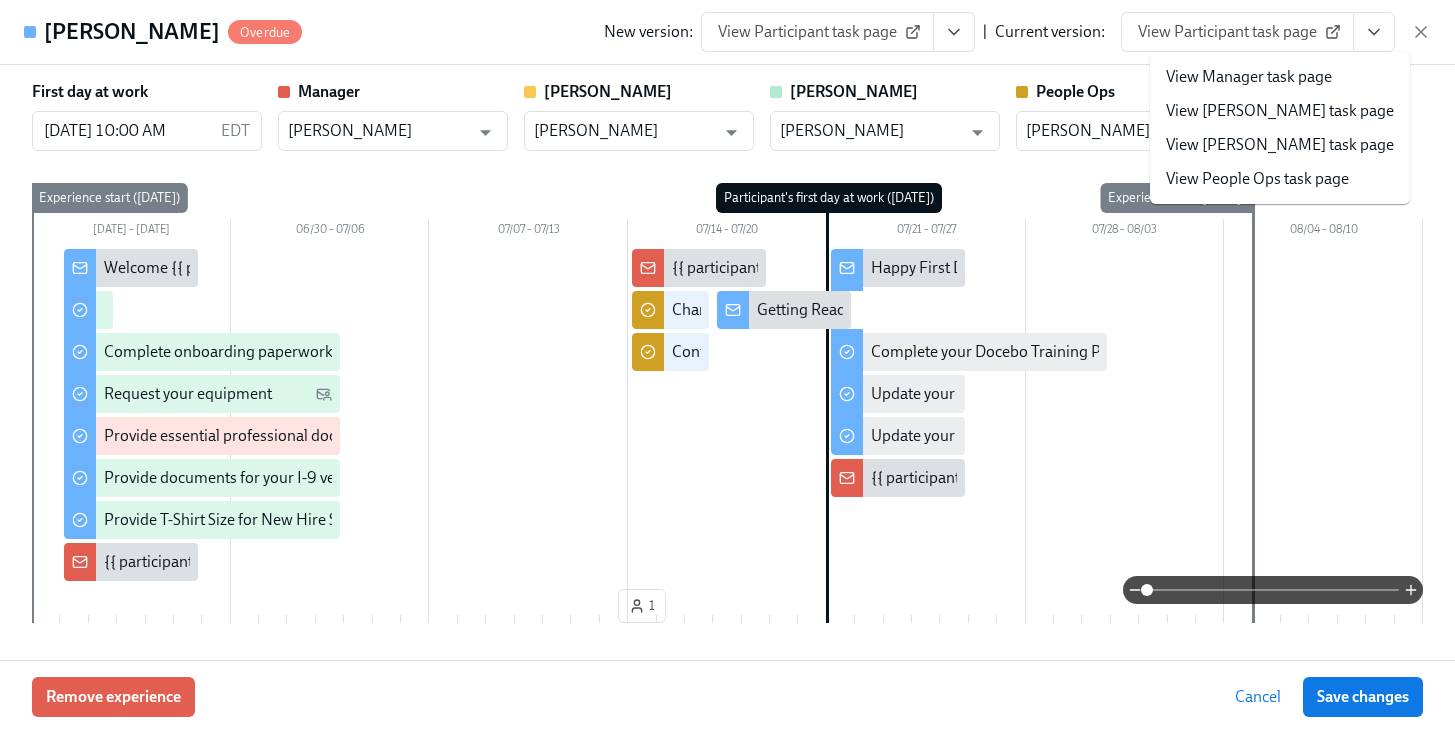 click on "View People Ops task page" at bounding box center (1280, 179) 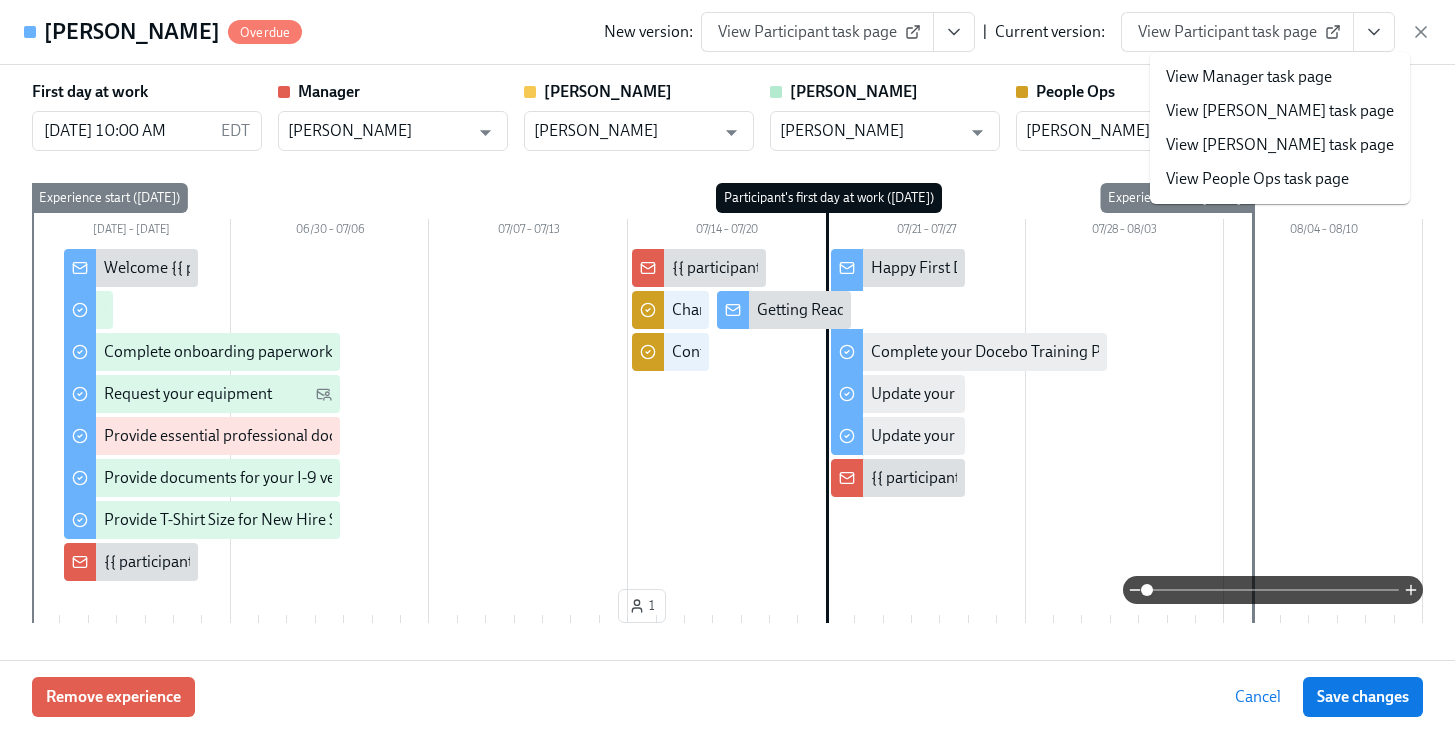 click on "View People Ops task page" at bounding box center [1257, 179] 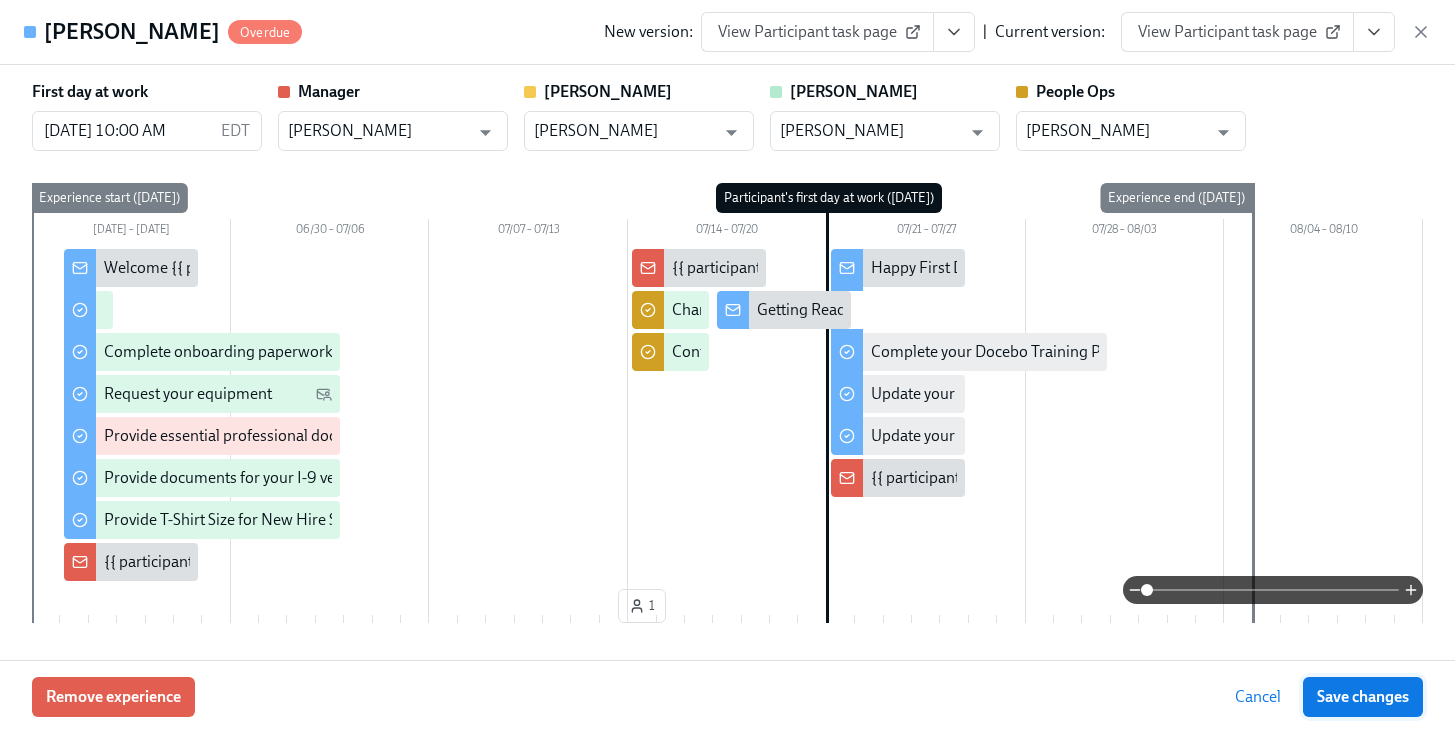 click on "Save changes" at bounding box center (1363, 697) 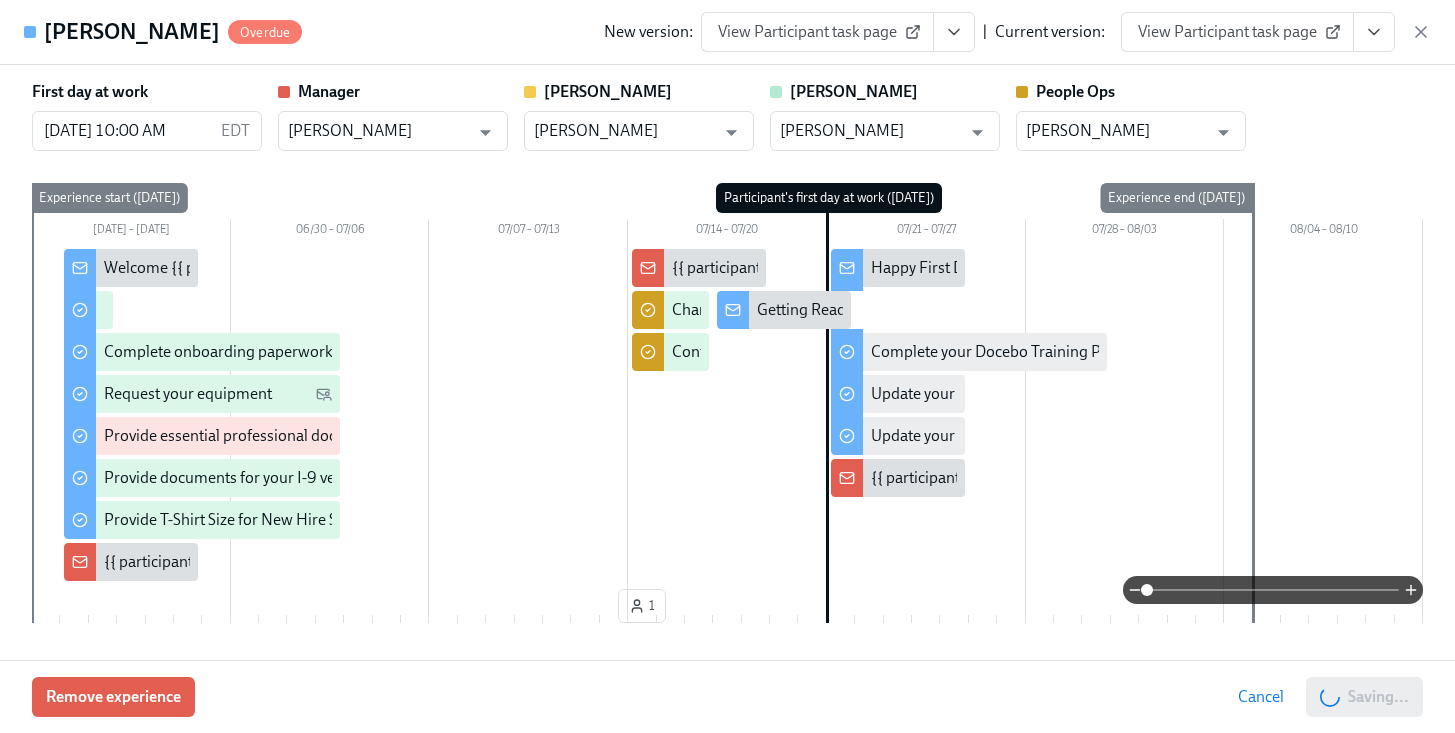 click on "Emily Opicka Overdue New version: View Participant task page | Current version: View Participant task page" at bounding box center [727, 32] 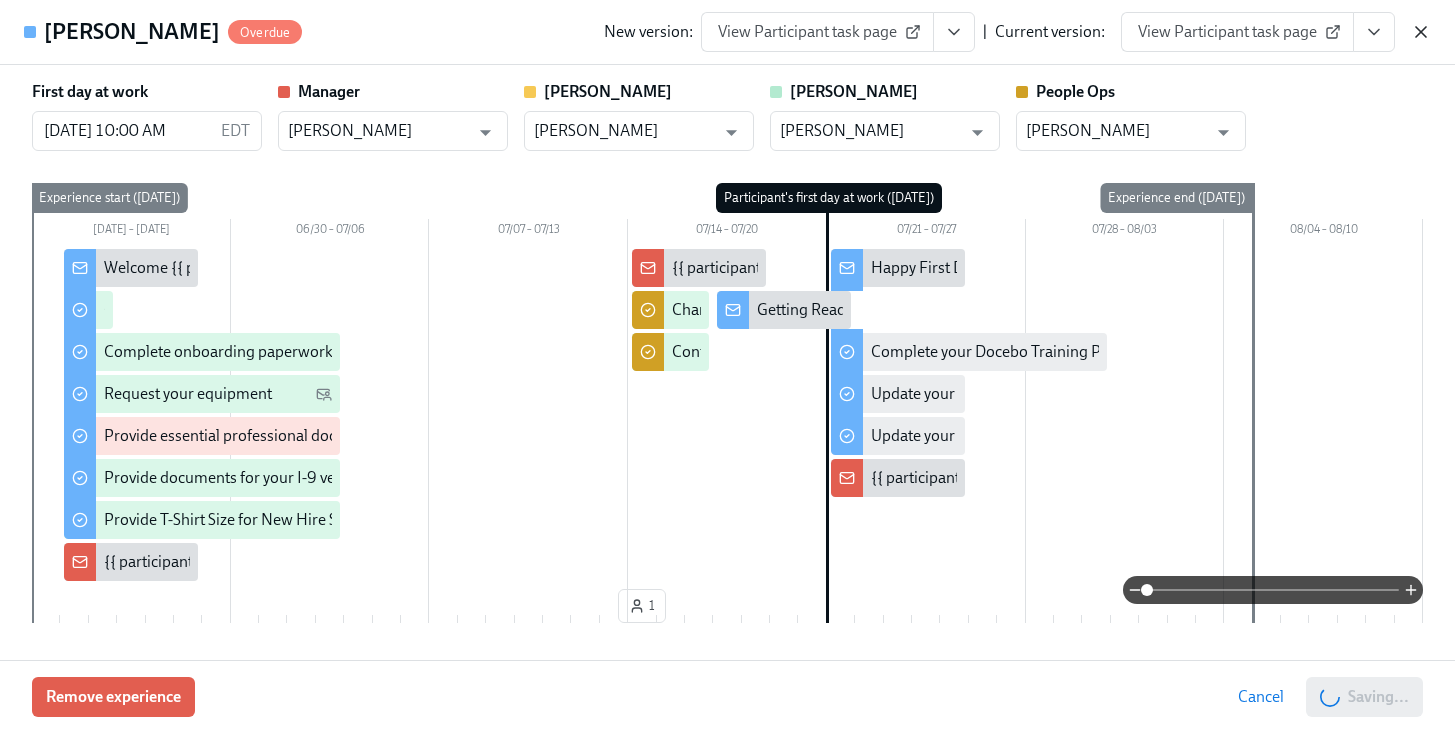 click 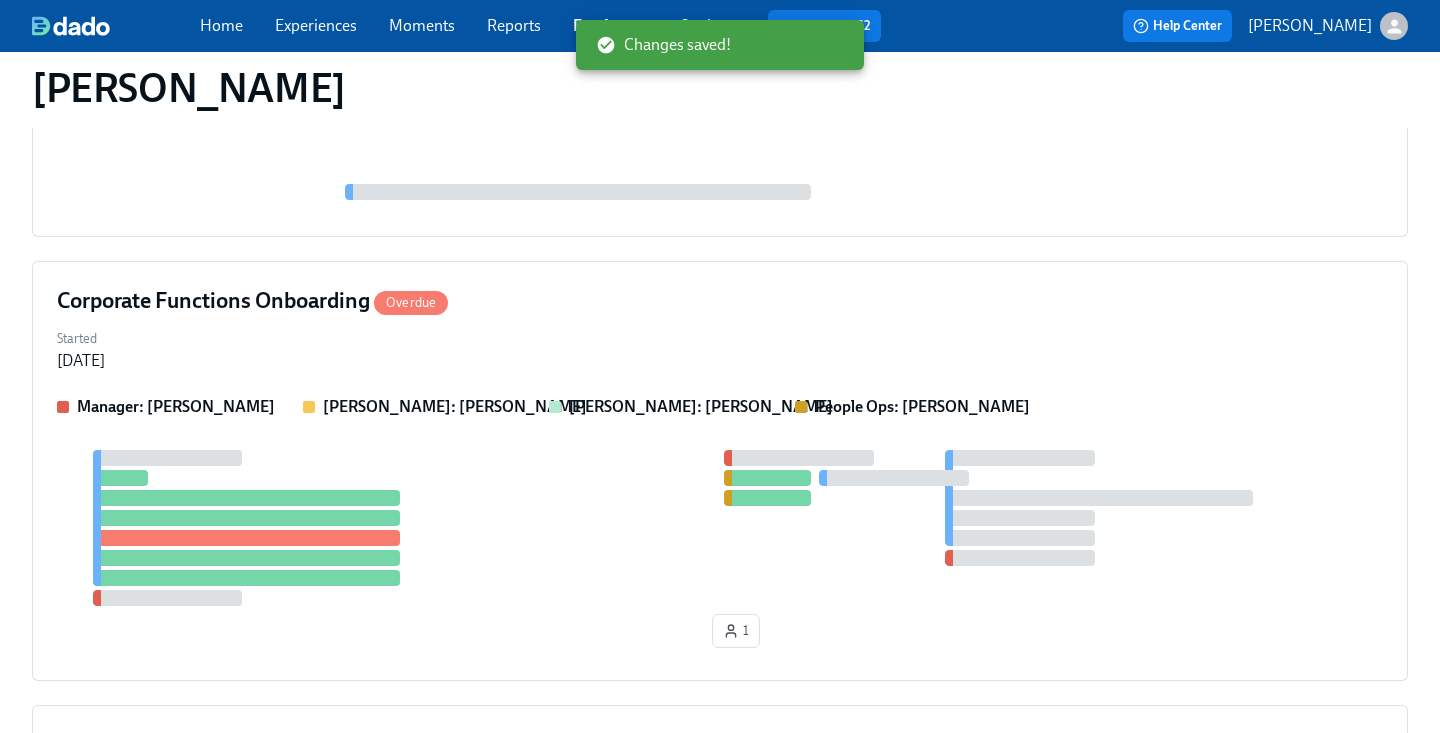 click on "Changes saved!" at bounding box center (720, 45) 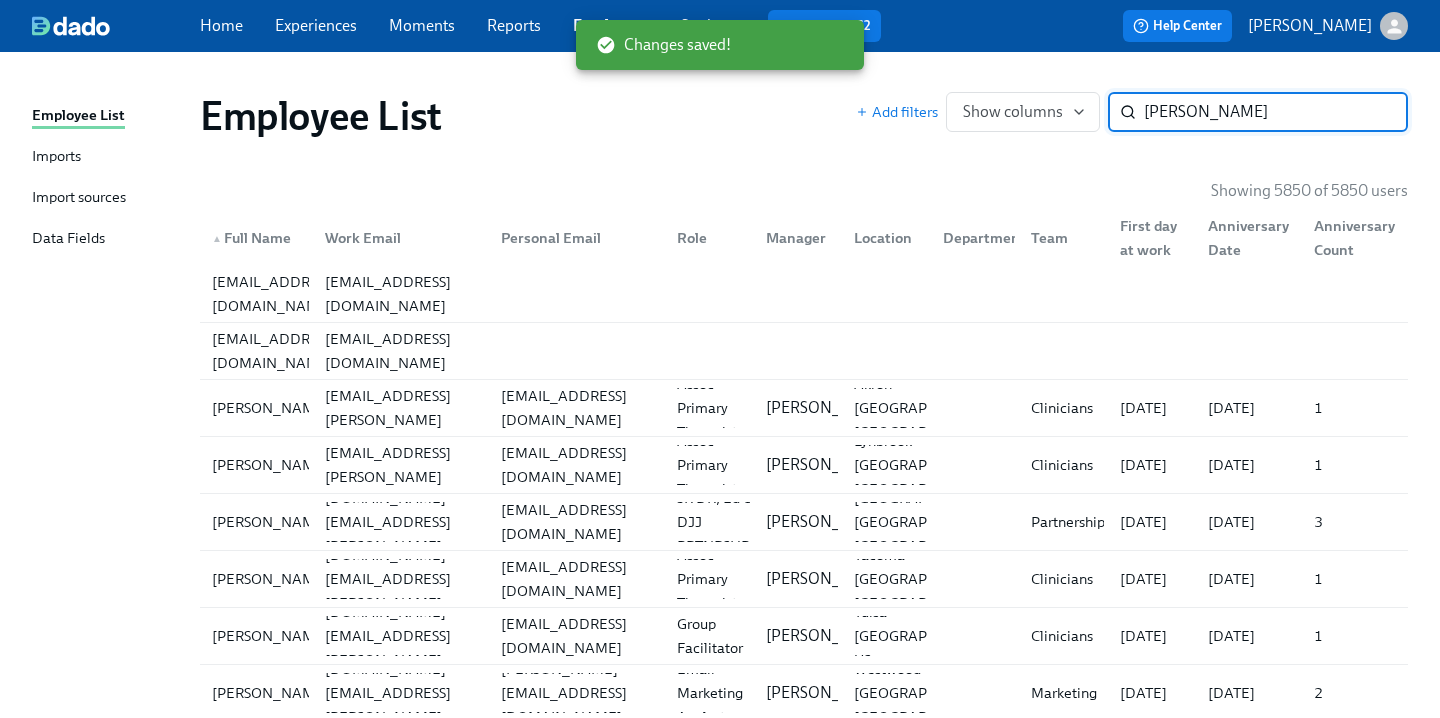 type on "keith" 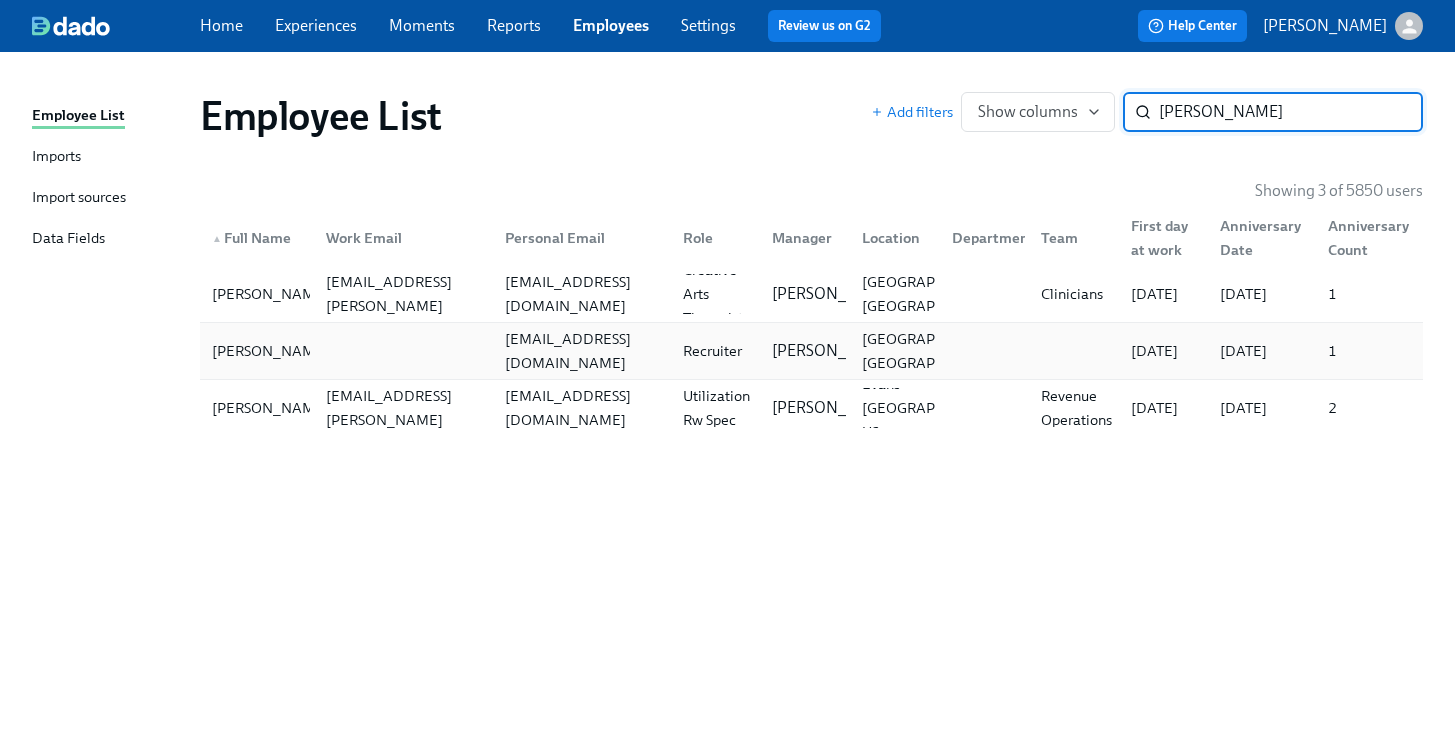 click on "Recruiter" at bounding box center [712, 351] 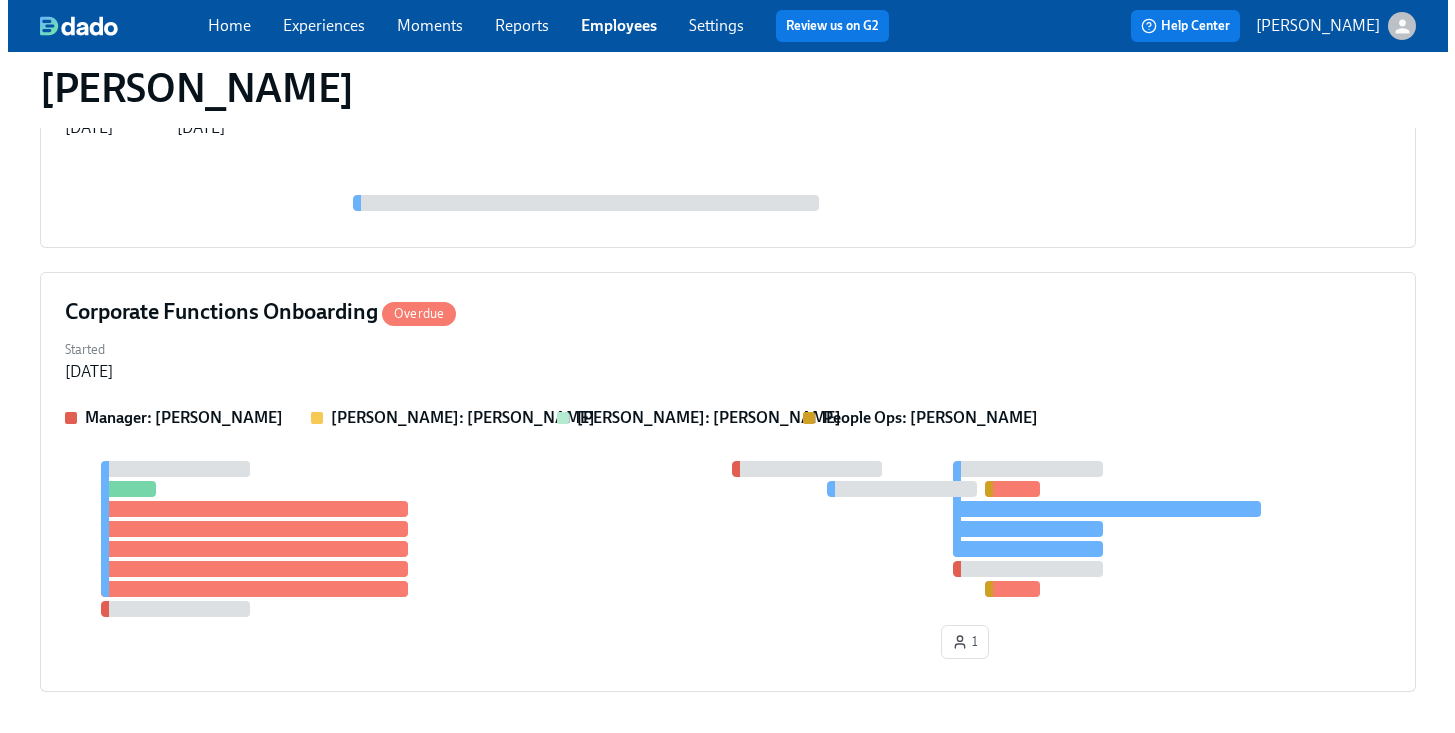 scroll, scrollTop: 432, scrollLeft: 0, axis: vertical 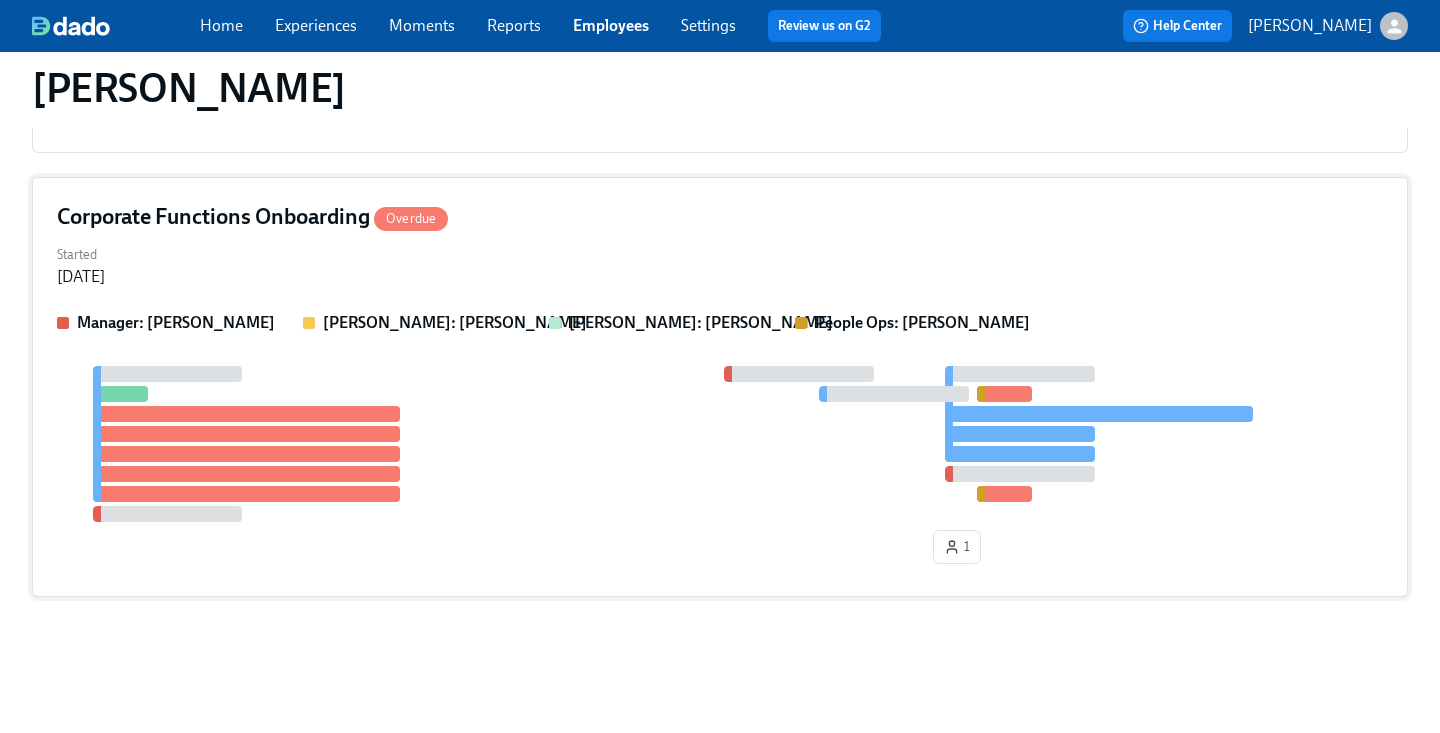 click on "Started Jul 14, 2025" at bounding box center [720, 264] 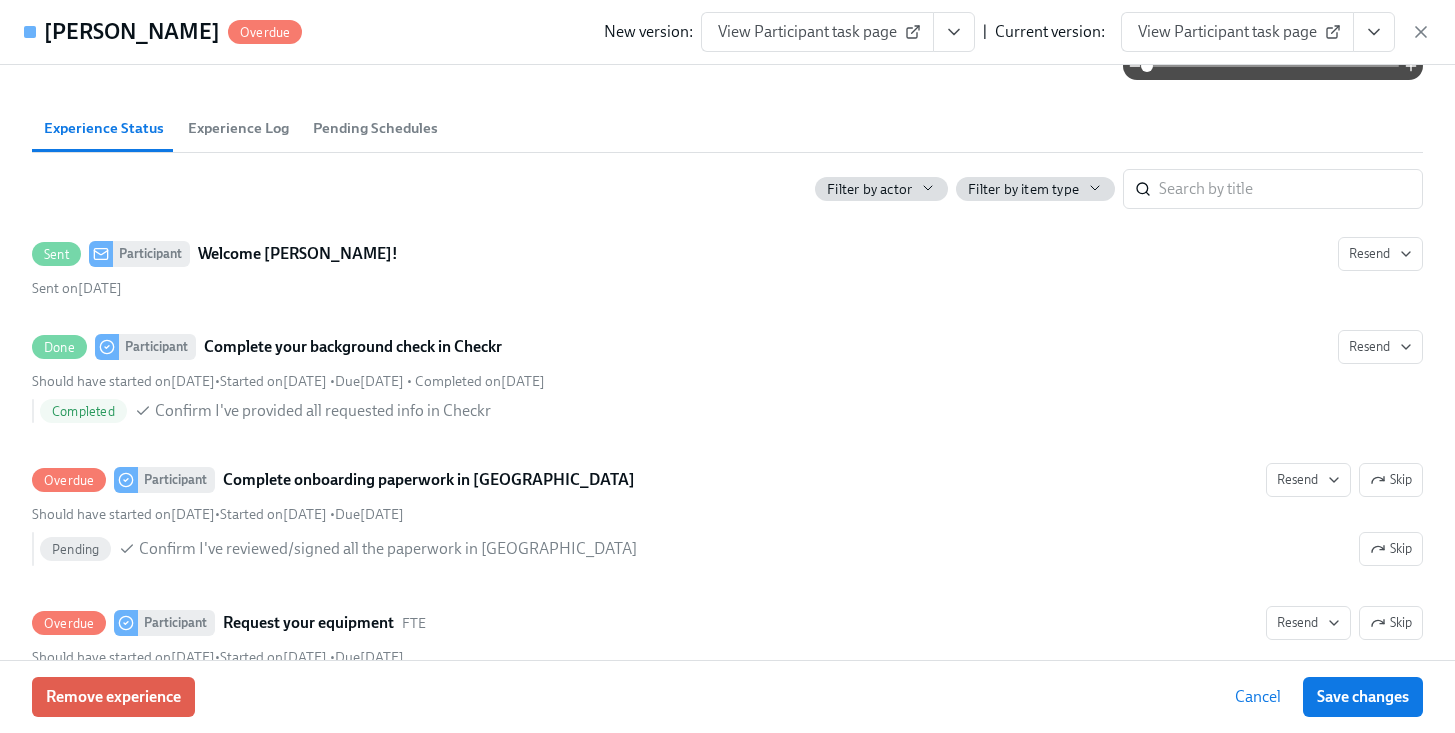 scroll, scrollTop: 805, scrollLeft: 0, axis: vertical 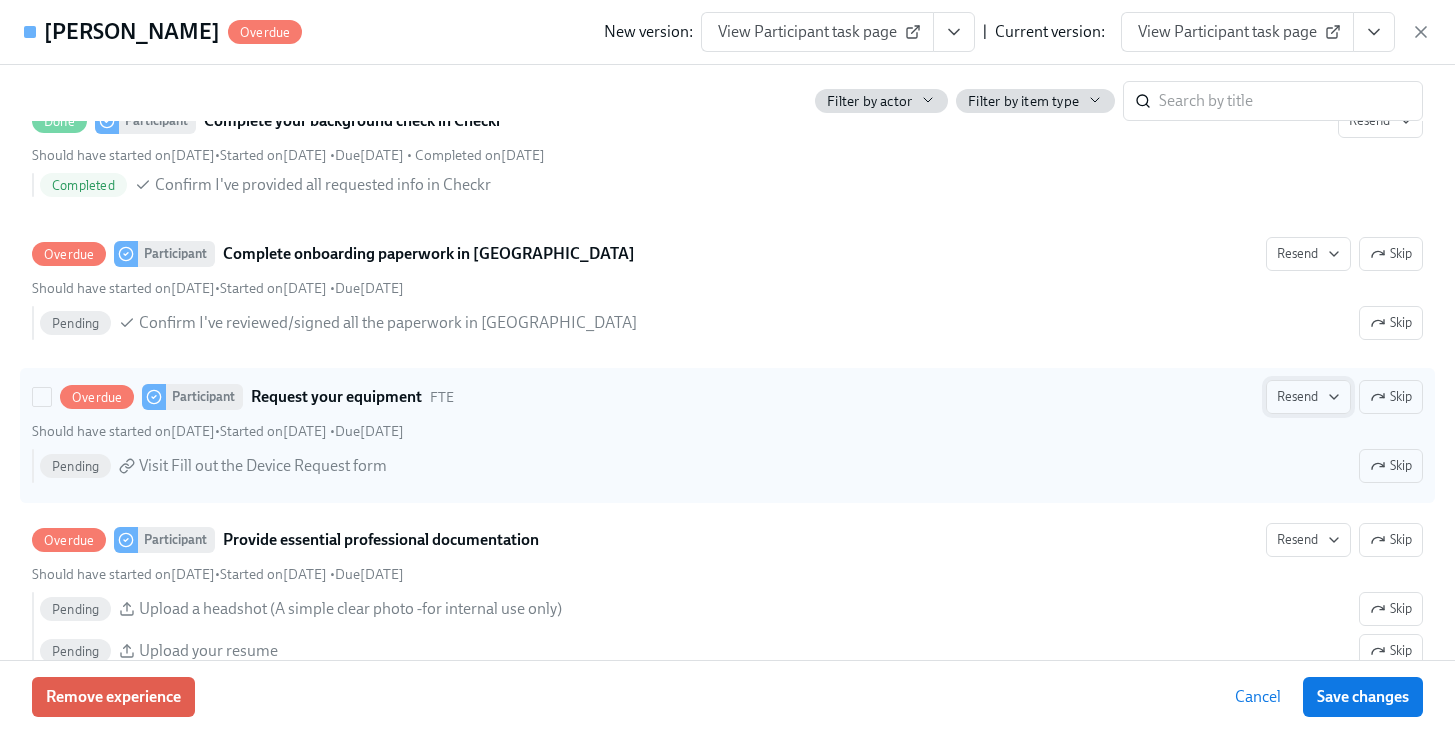 click on "Resend" at bounding box center [1308, 397] 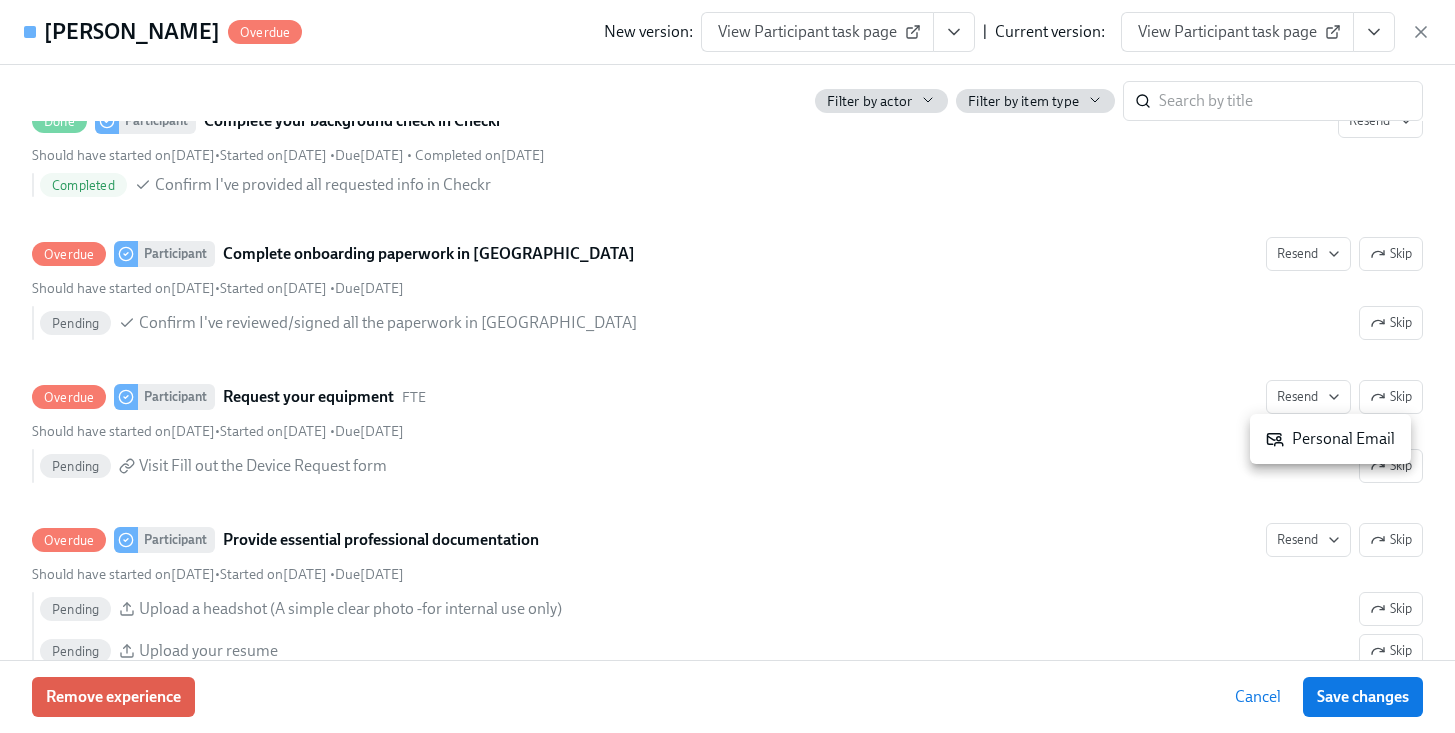 click at bounding box center (727, 366) 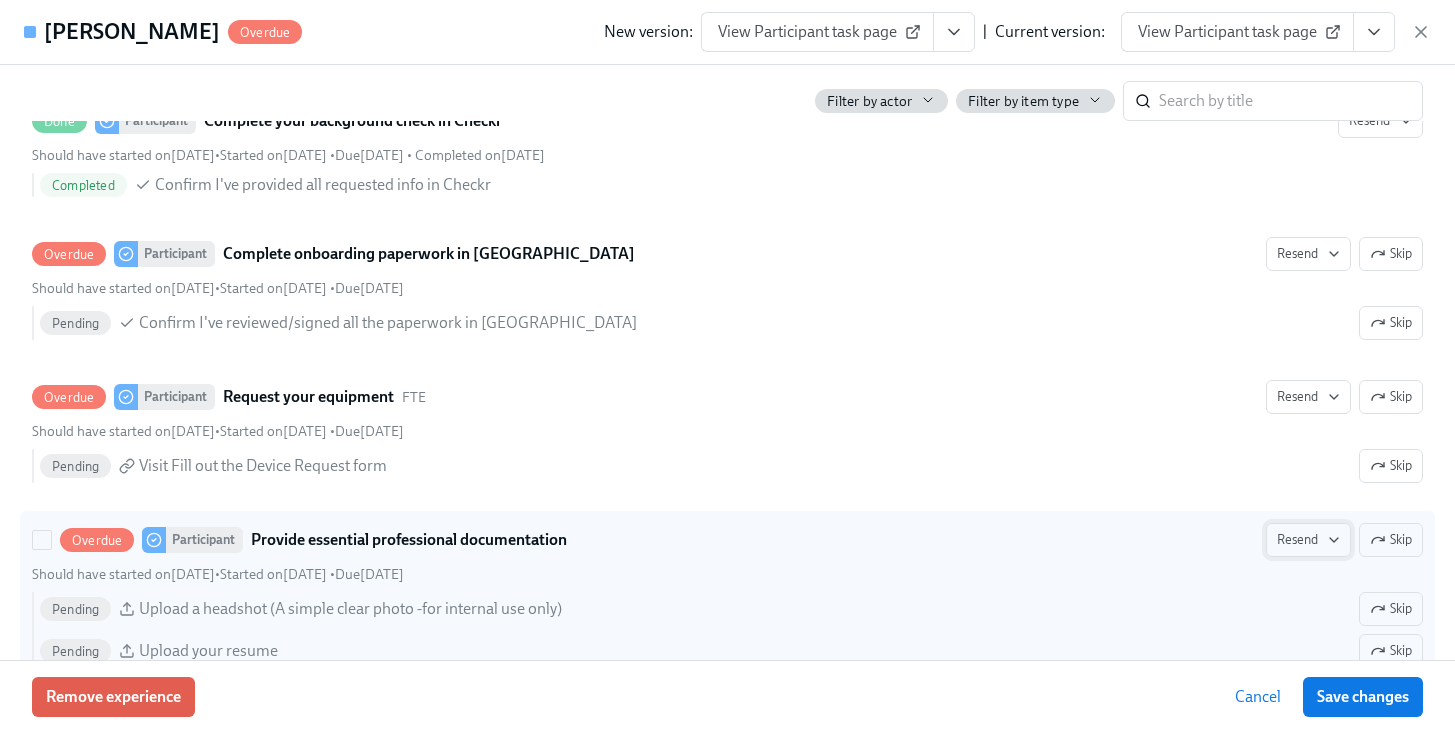click on "Resend" at bounding box center (1308, 540) 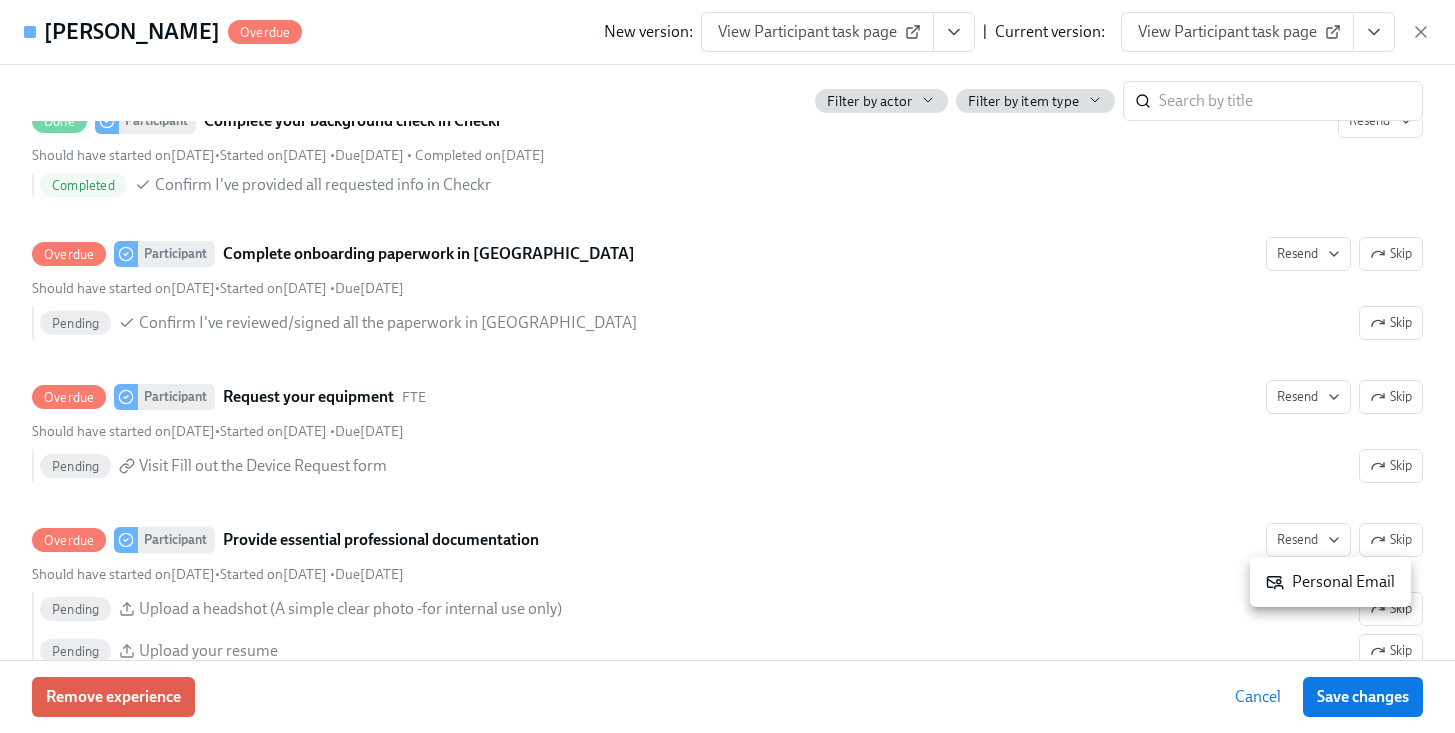 click on "Personal Email" at bounding box center (1330, 582) 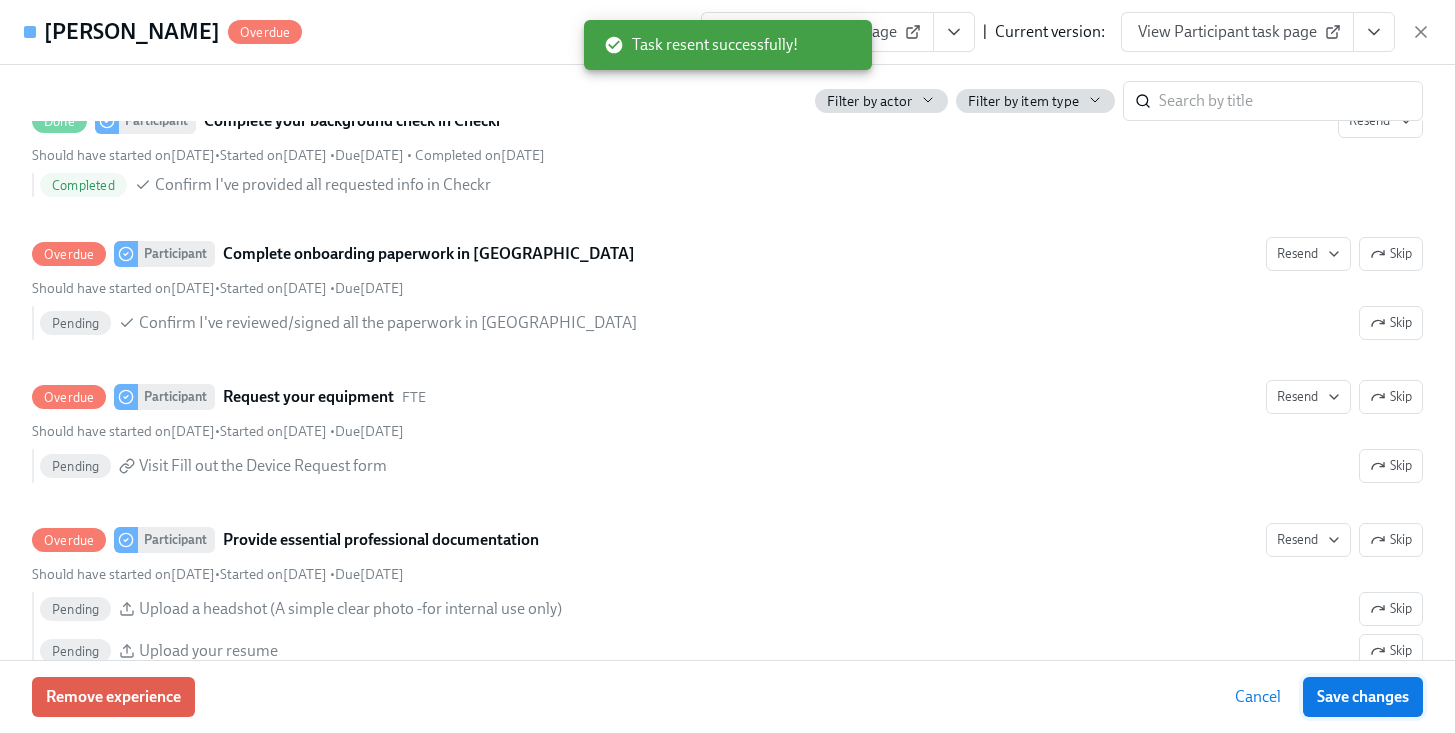 click on "Save changes" at bounding box center (1363, 697) 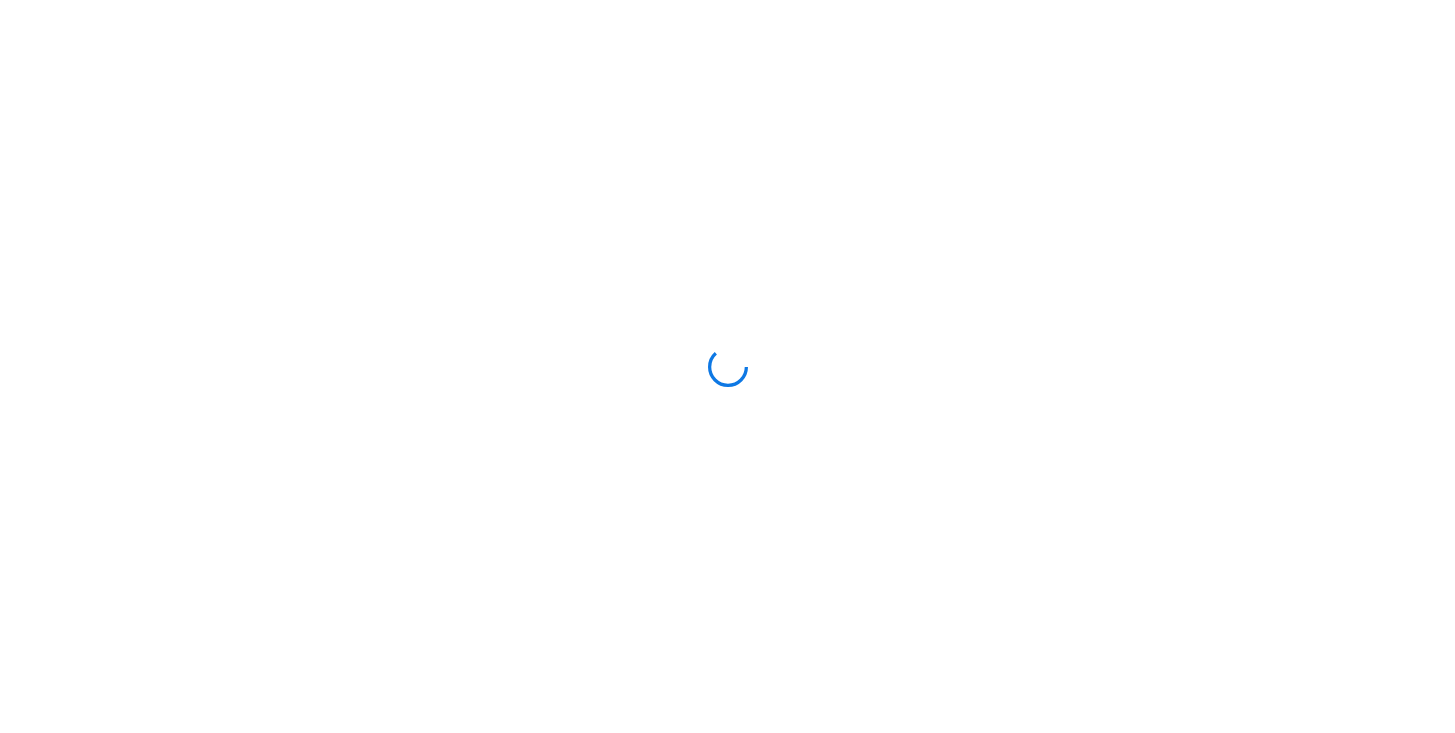 scroll, scrollTop: 0, scrollLeft: 0, axis: both 